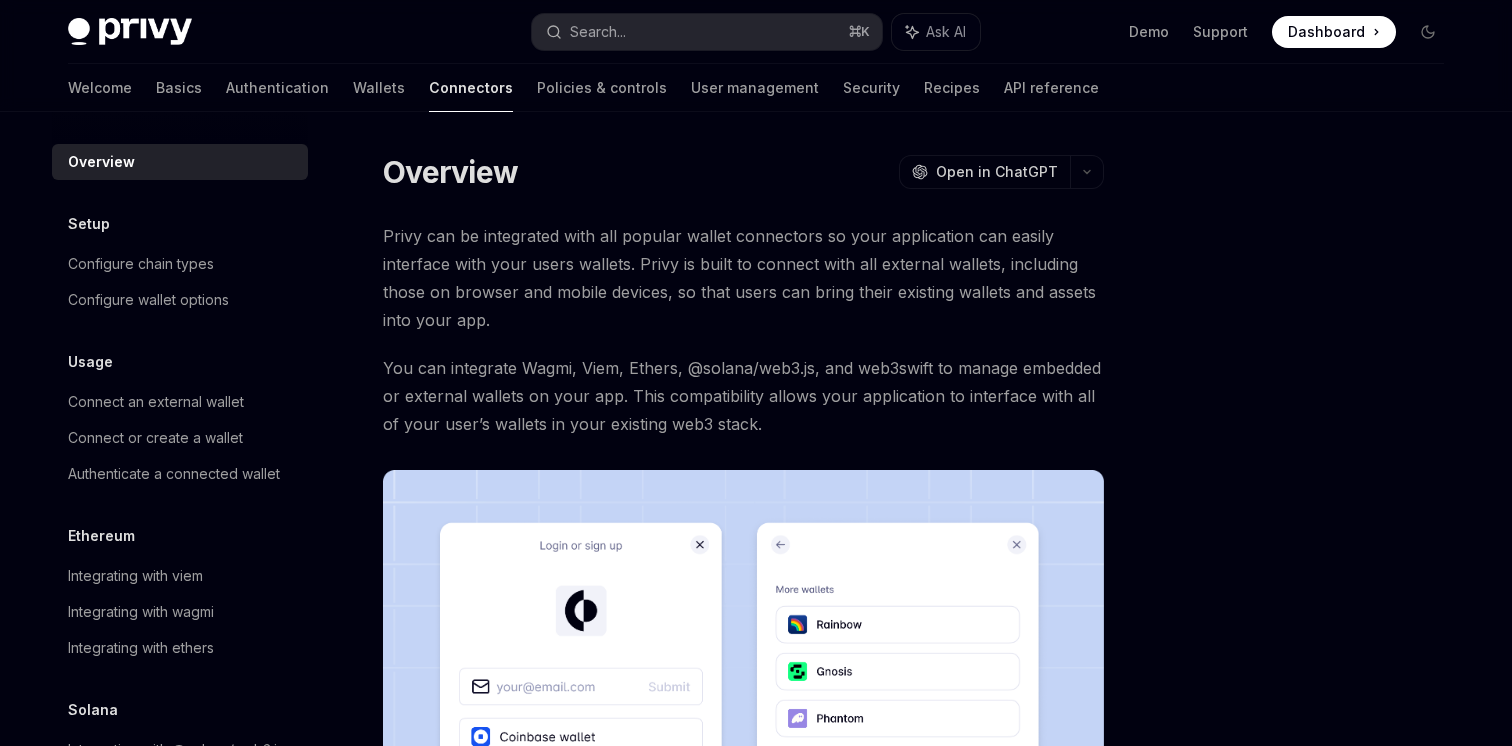 scroll, scrollTop: 0, scrollLeft: 0, axis: both 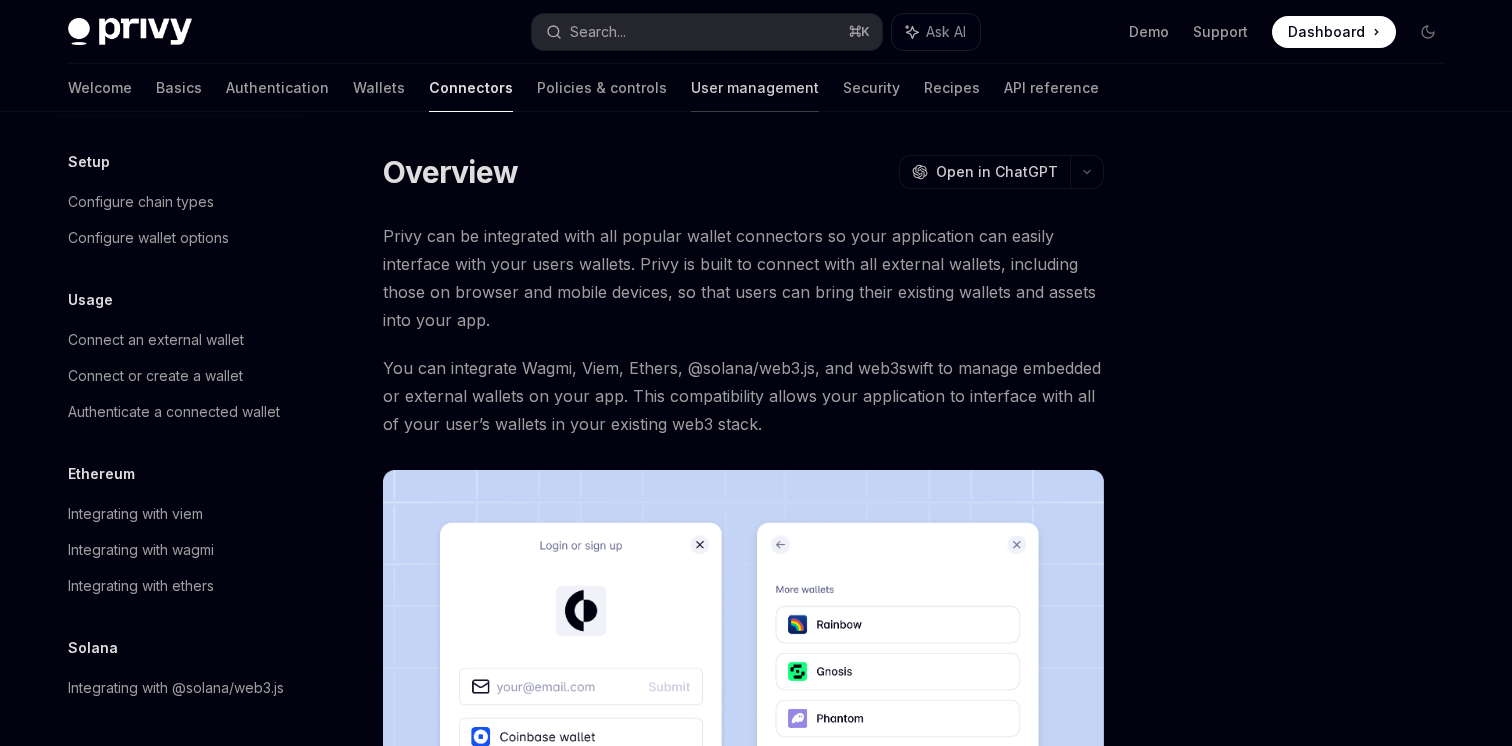 click on "User management" at bounding box center (755, 88) 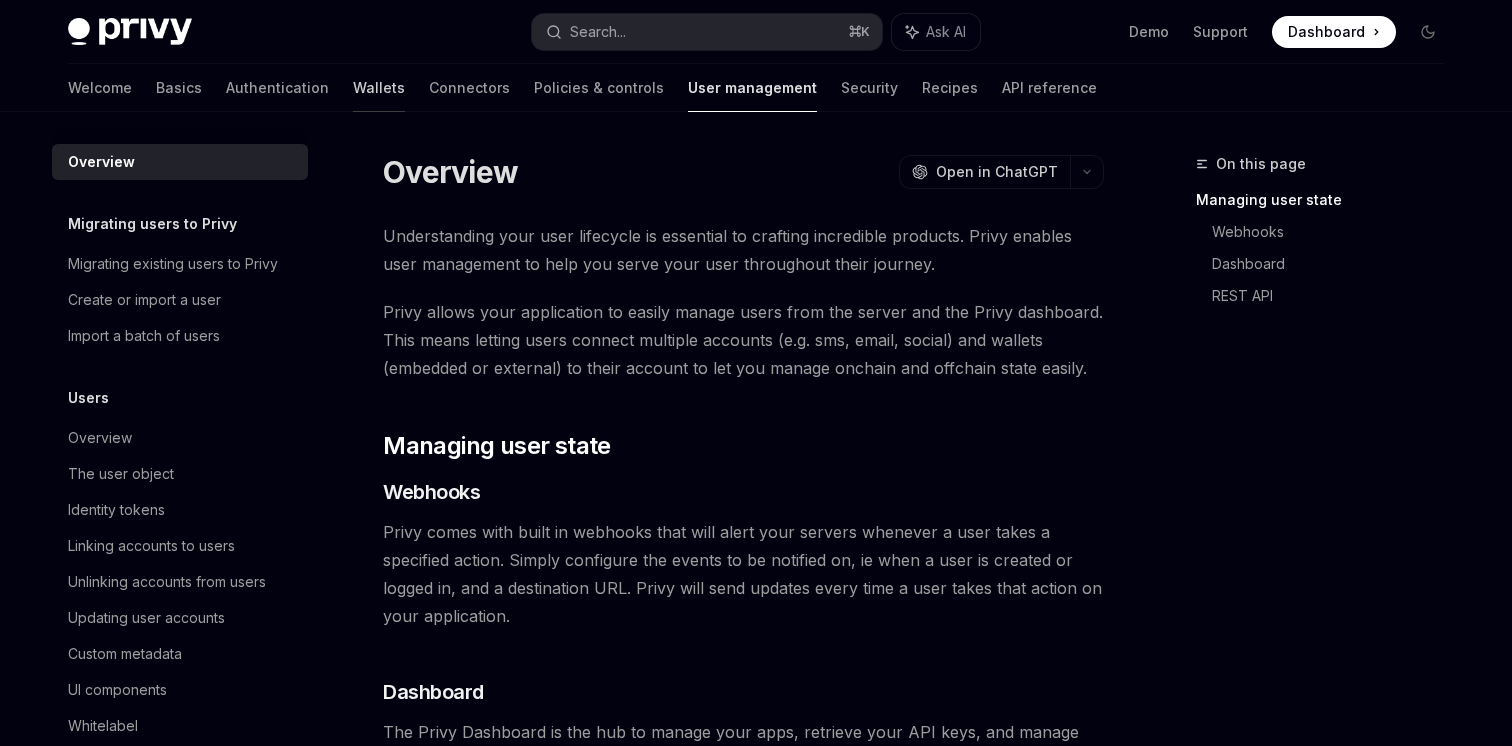 click on "Wallets" at bounding box center [379, 88] 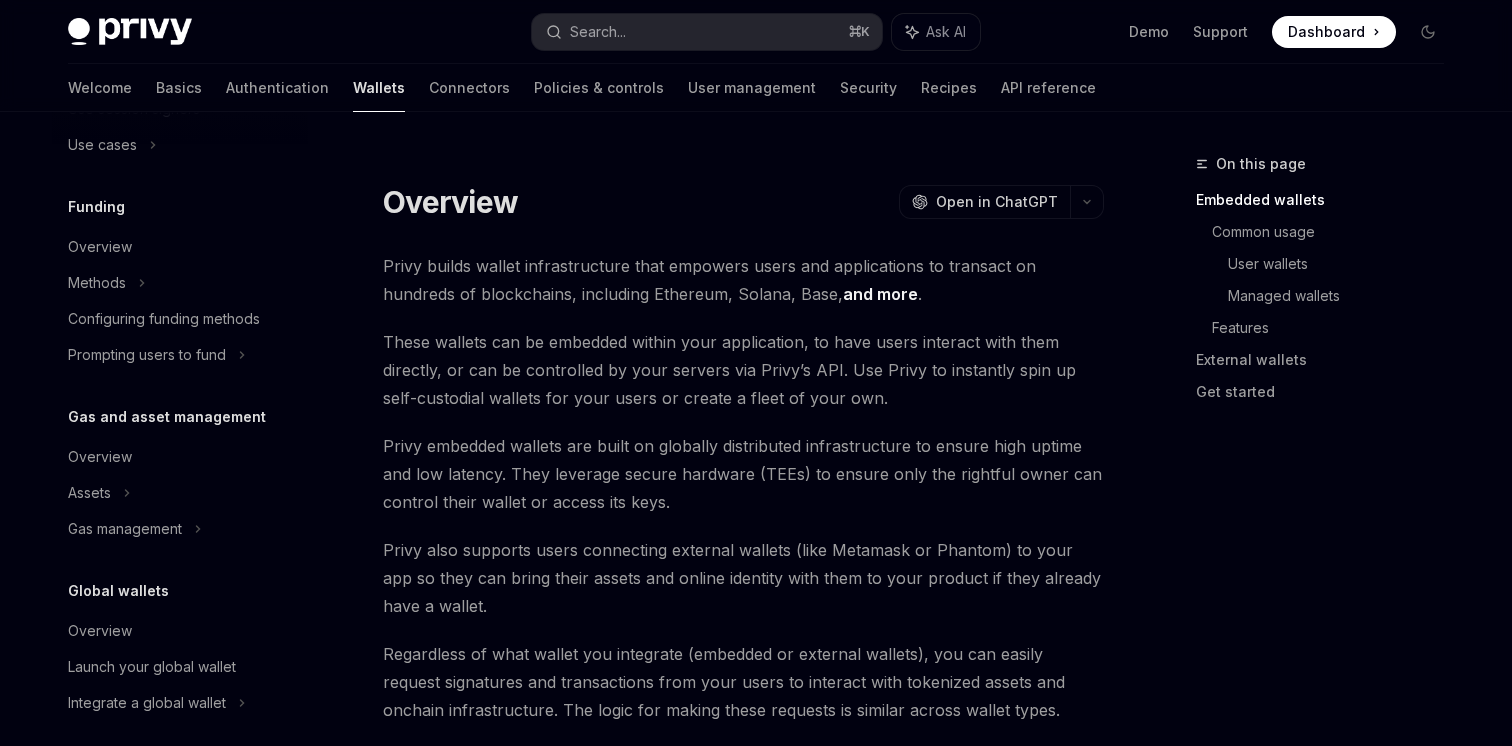 scroll, scrollTop: 924, scrollLeft: 0, axis: vertical 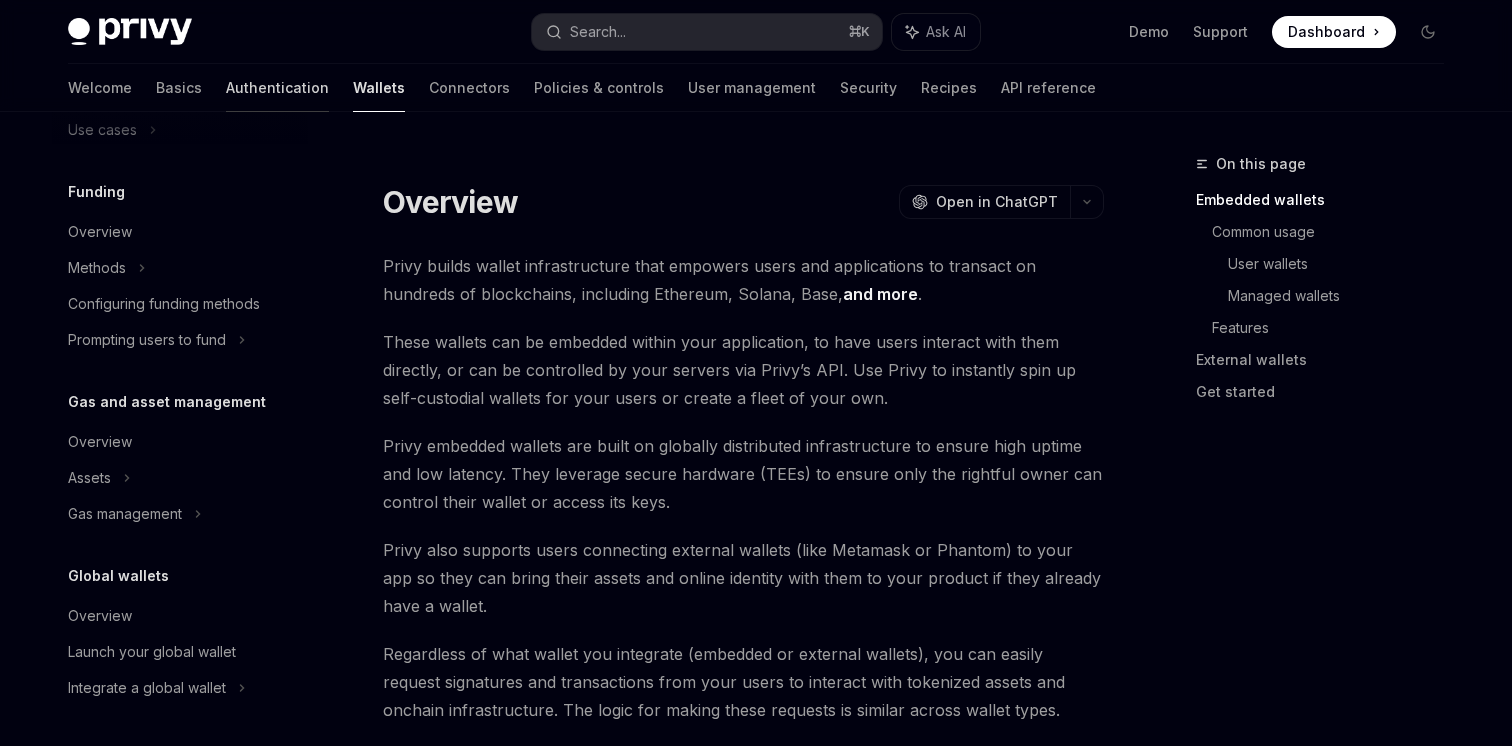 click on "Authentication" at bounding box center [277, 88] 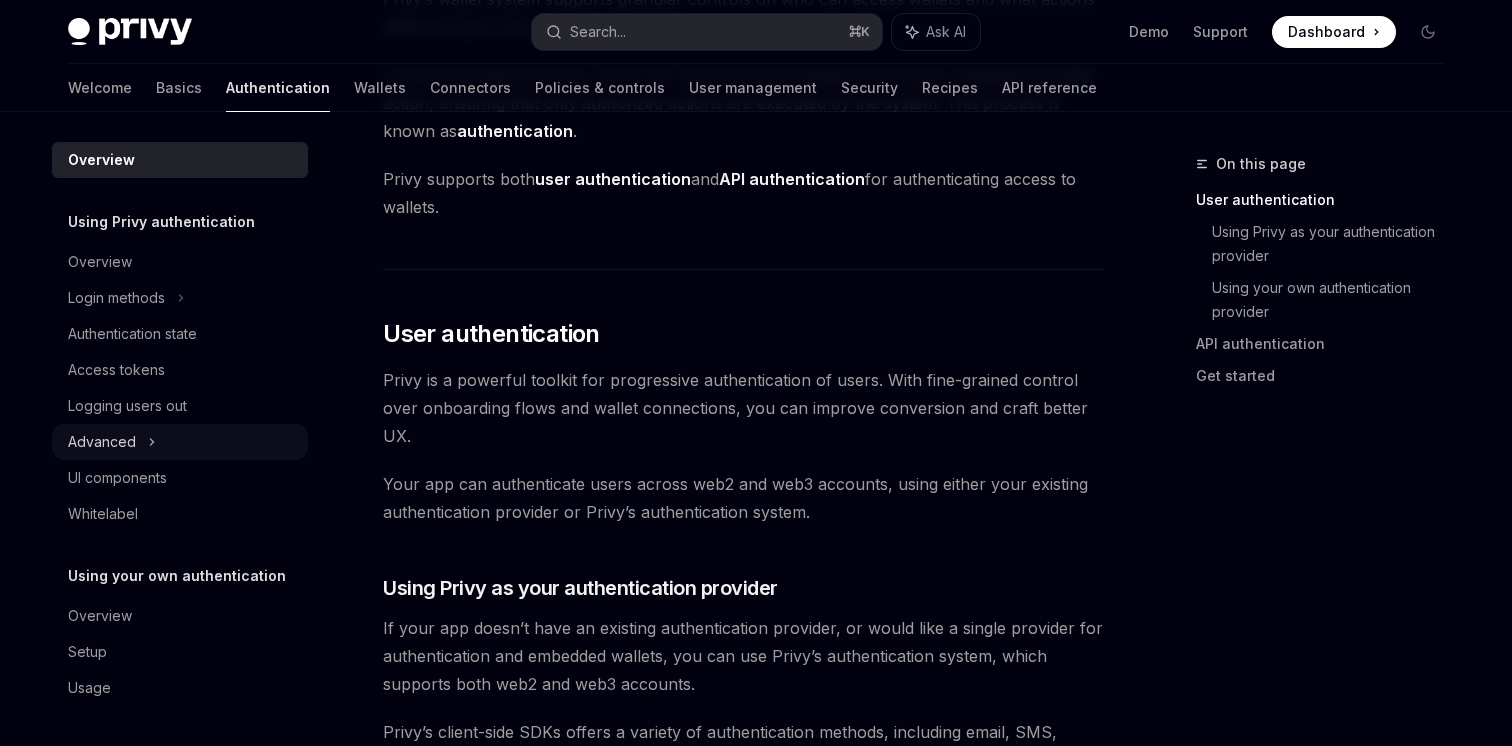 scroll, scrollTop: 241, scrollLeft: 0, axis: vertical 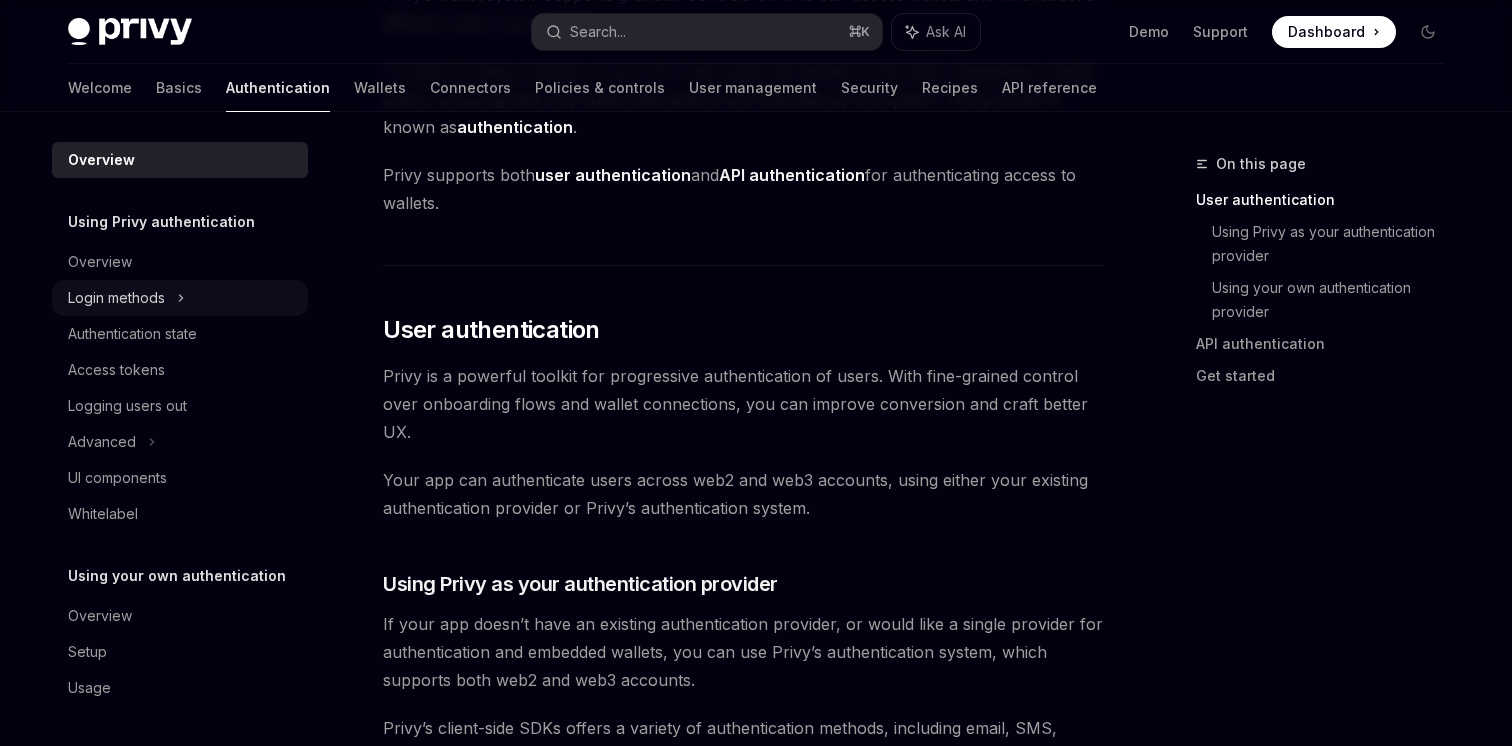 click on "Login methods" at bounding box center (116, 298) 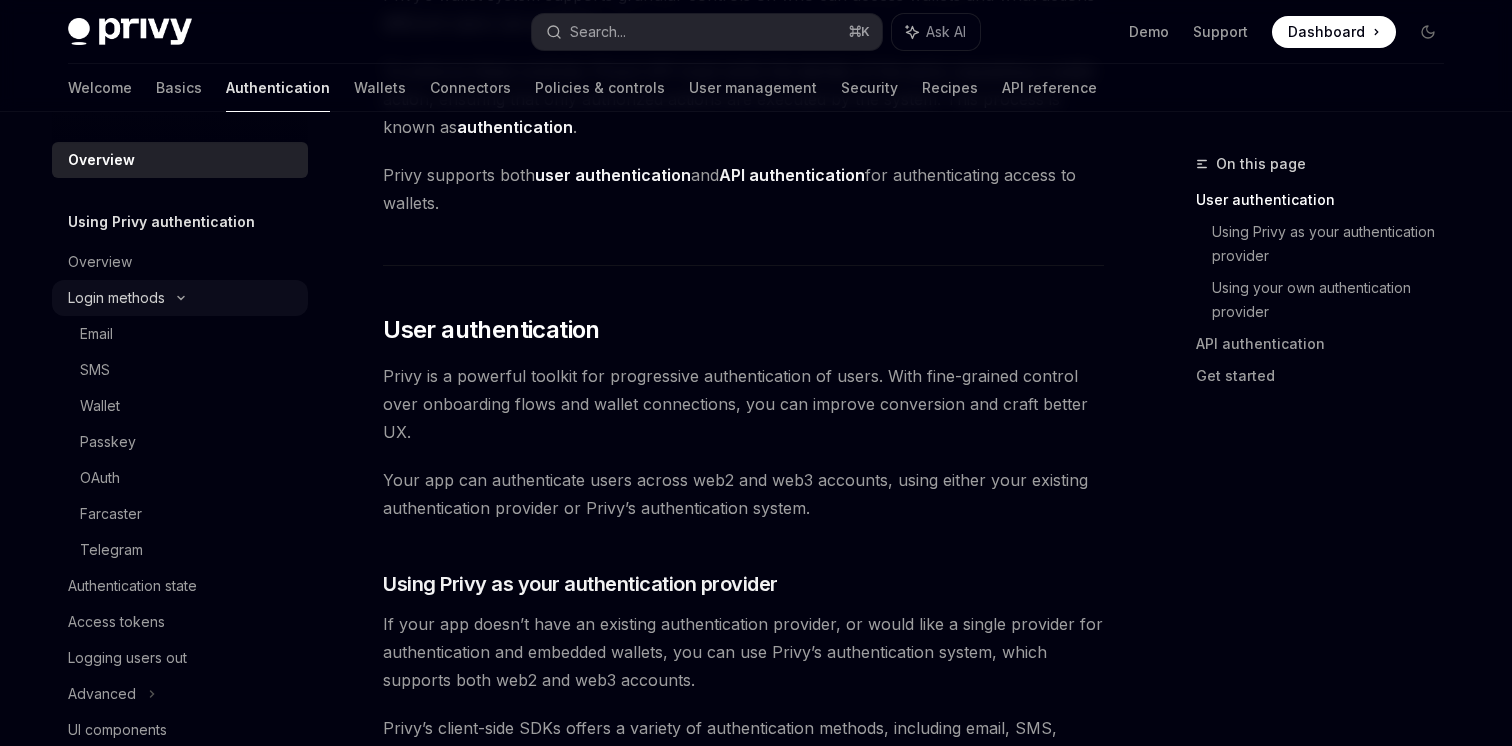 scroll, scrollTop: 0, scrollLeft: 0, axis: both 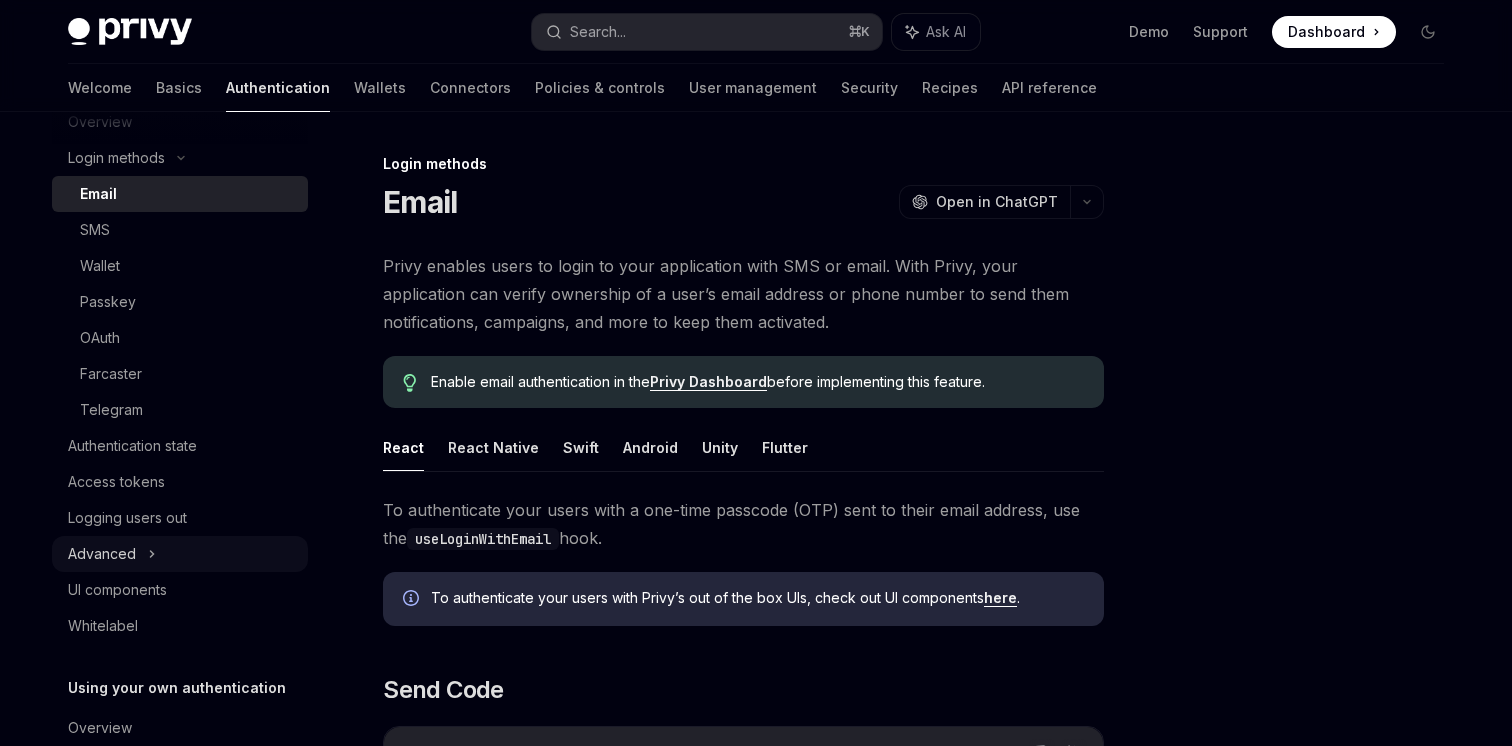 click on "Advanced" at bounding box center [102, 554] 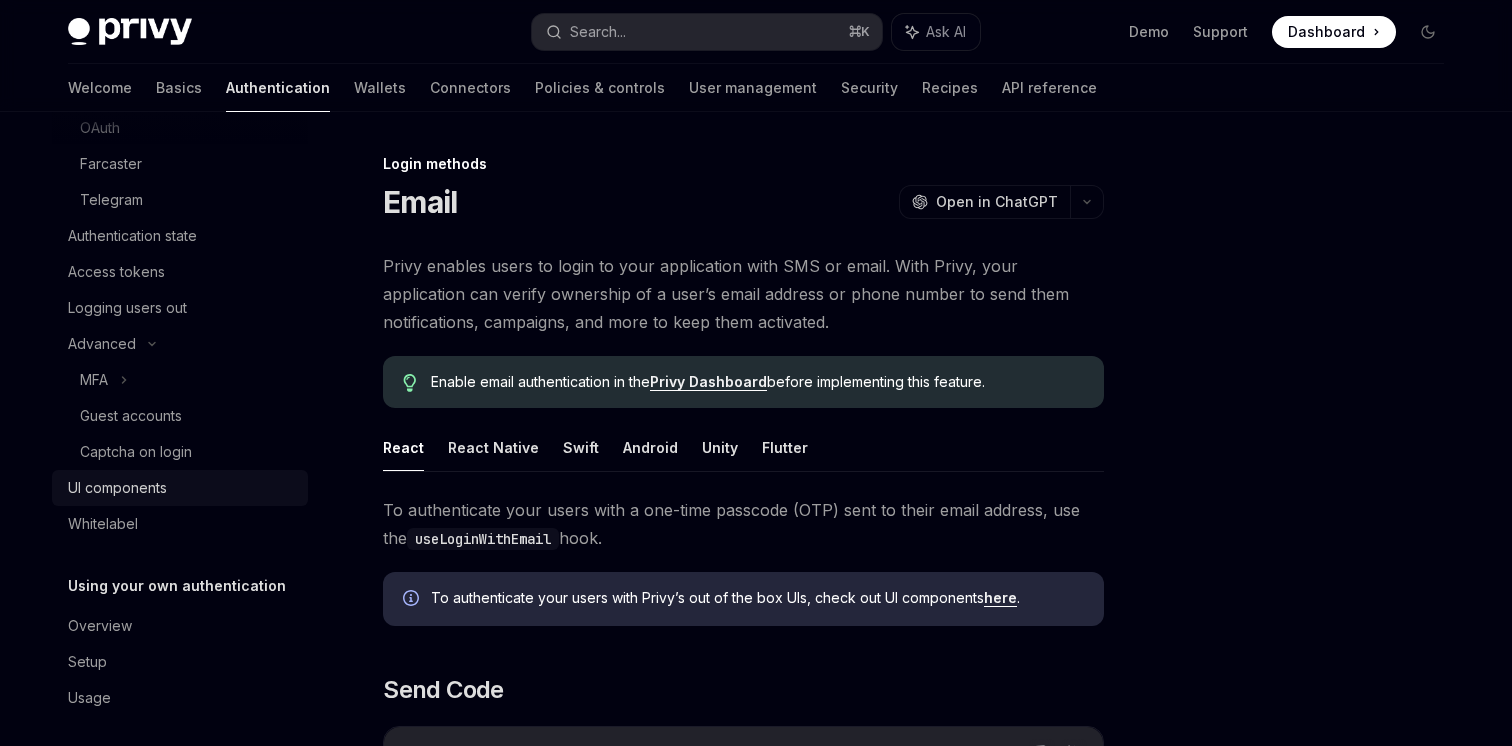 scroll, scrollTop: 355, scrollLeft: 0, axis: vertical 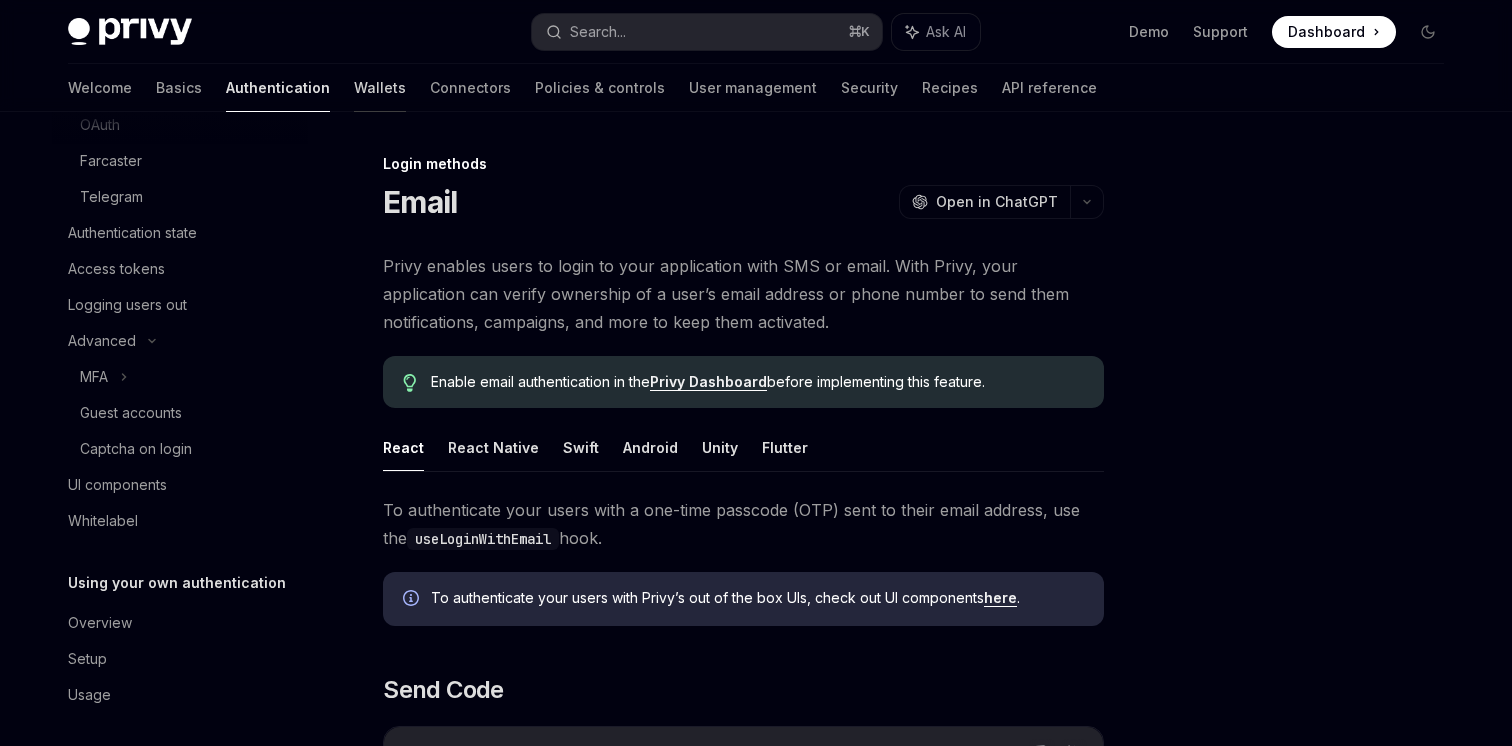 click on "Wallets" at bounding box center (380, 88) 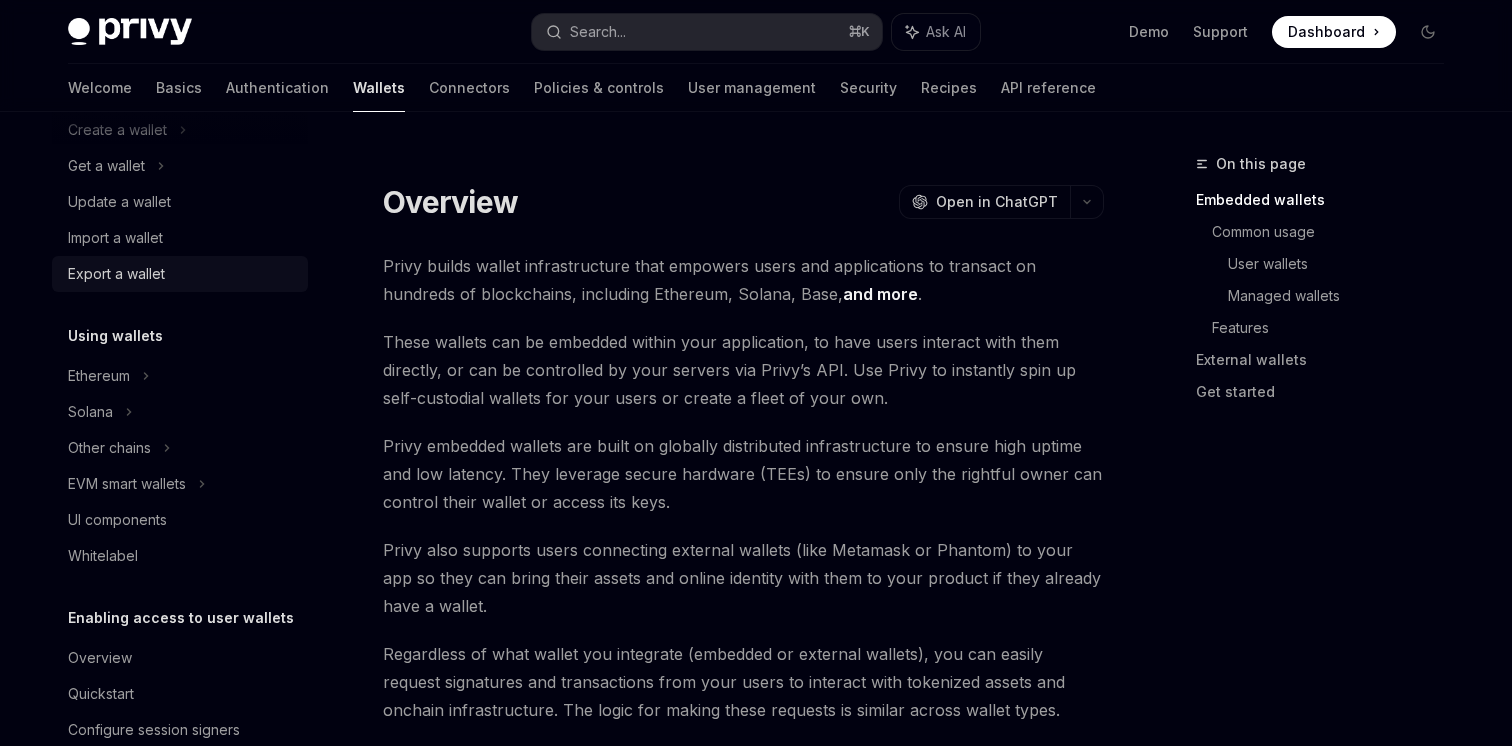 scroll, scrollTop: 0, scrollLeft: 0, axis: both 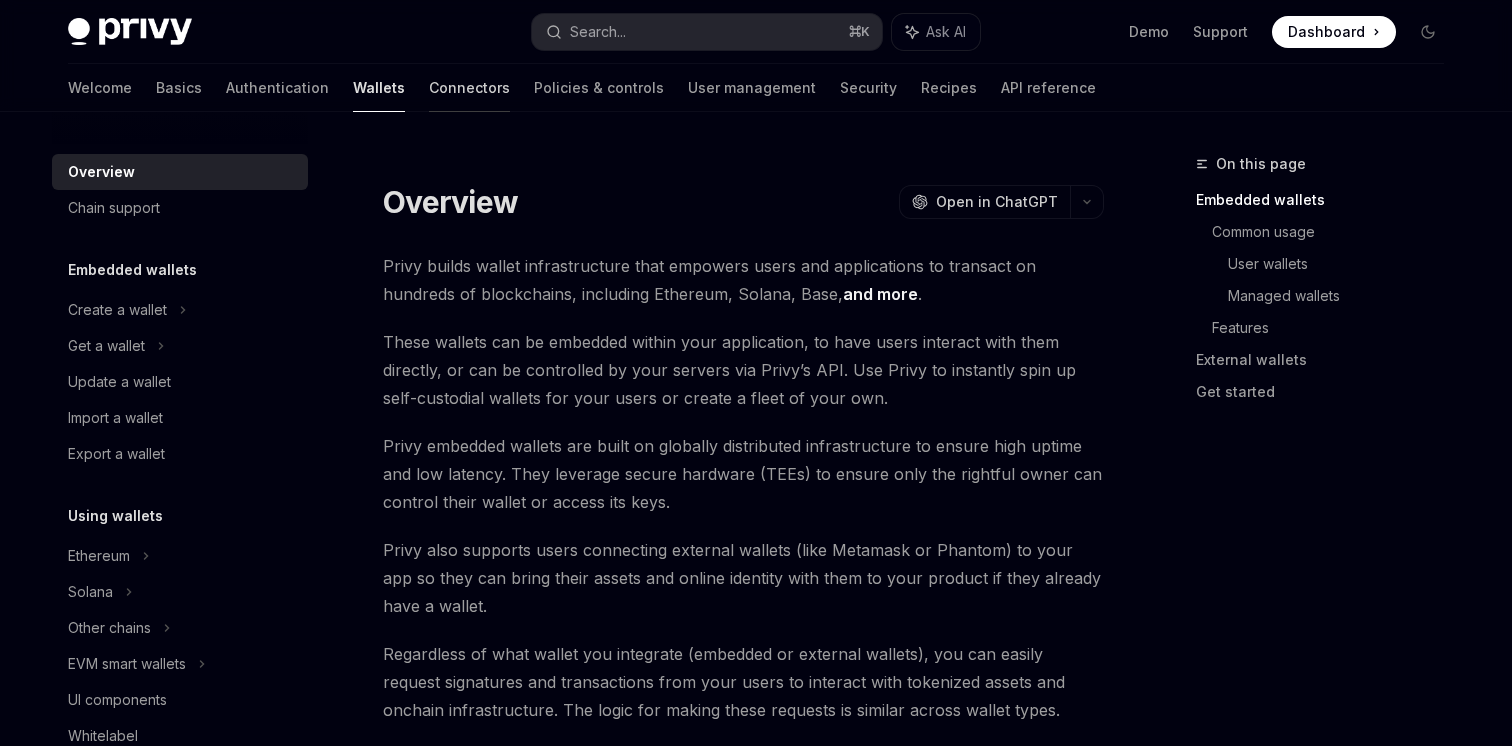 click on "Connectors" at bounding box center (469, 88) 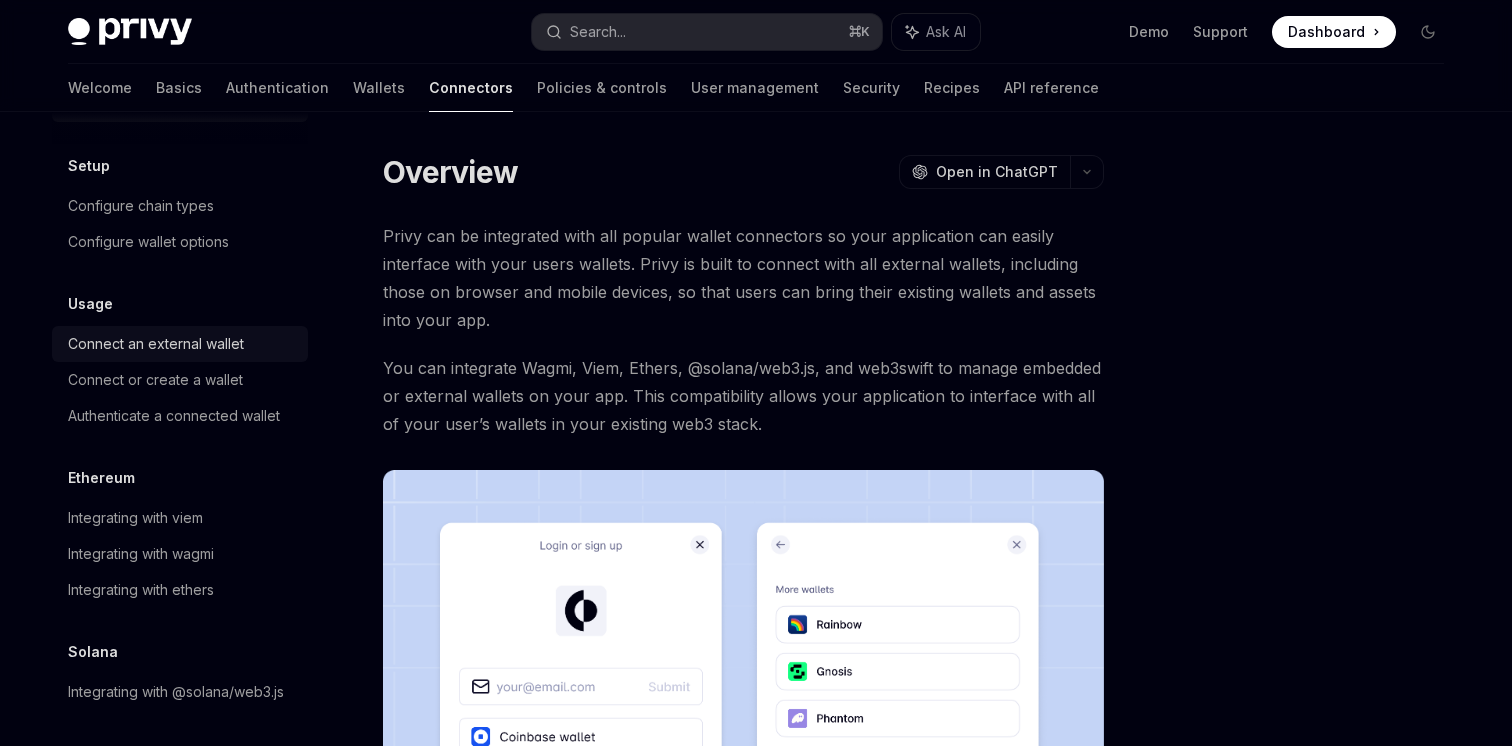 scroll, scrollTop: 62, scrollLeft: 0, axis: vertical 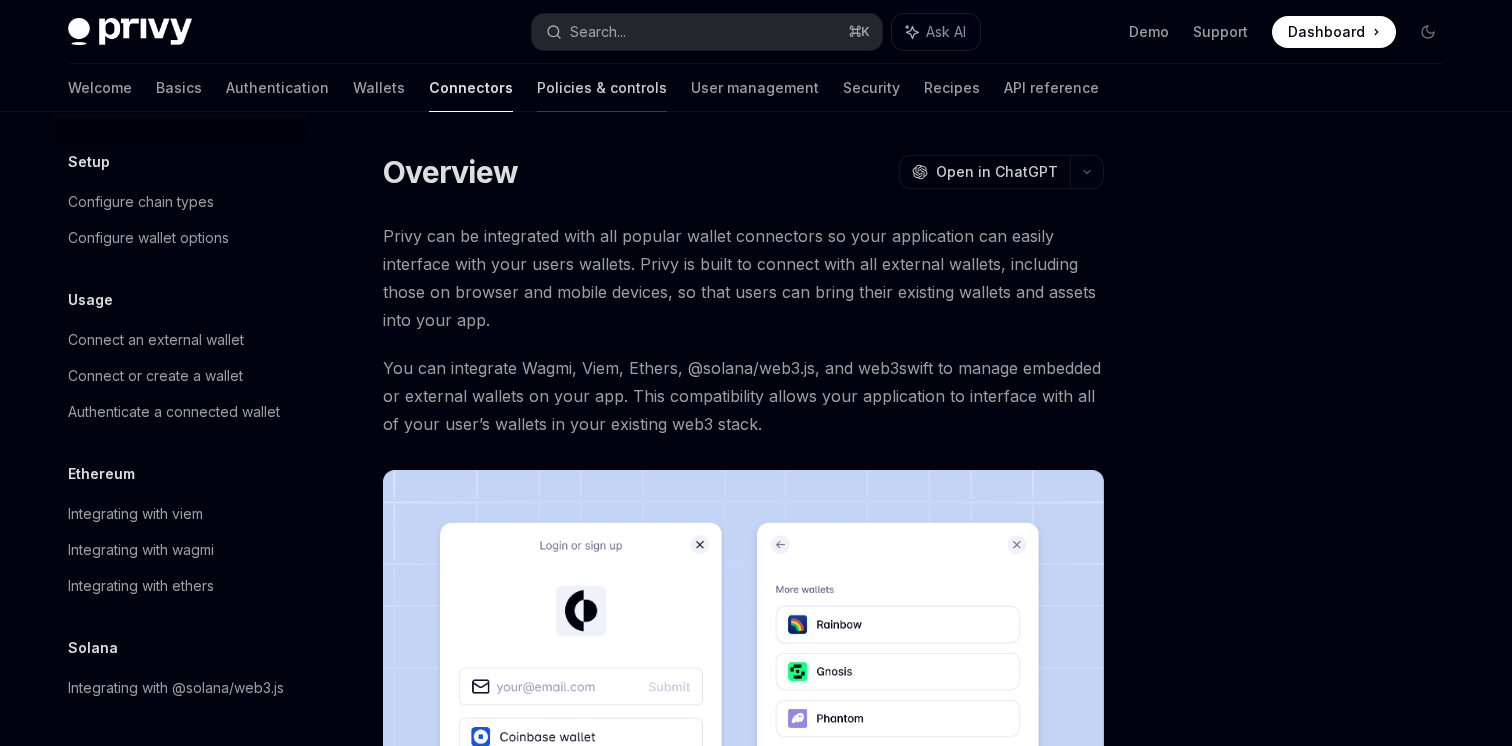 click on "Policies & controls" at bounding box center [602, 88] 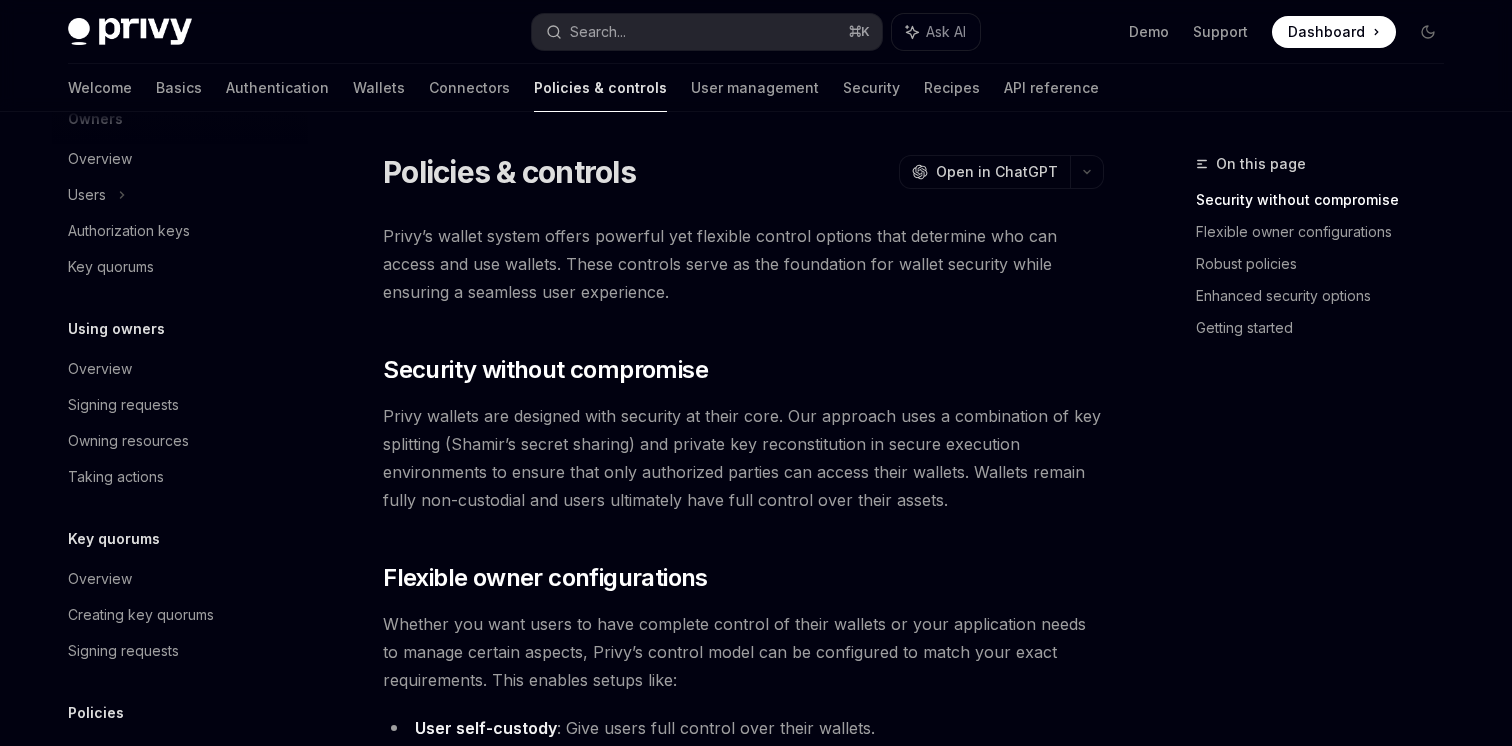 scroll, scrollTop: 0, scrollLeft: 0, axis: both 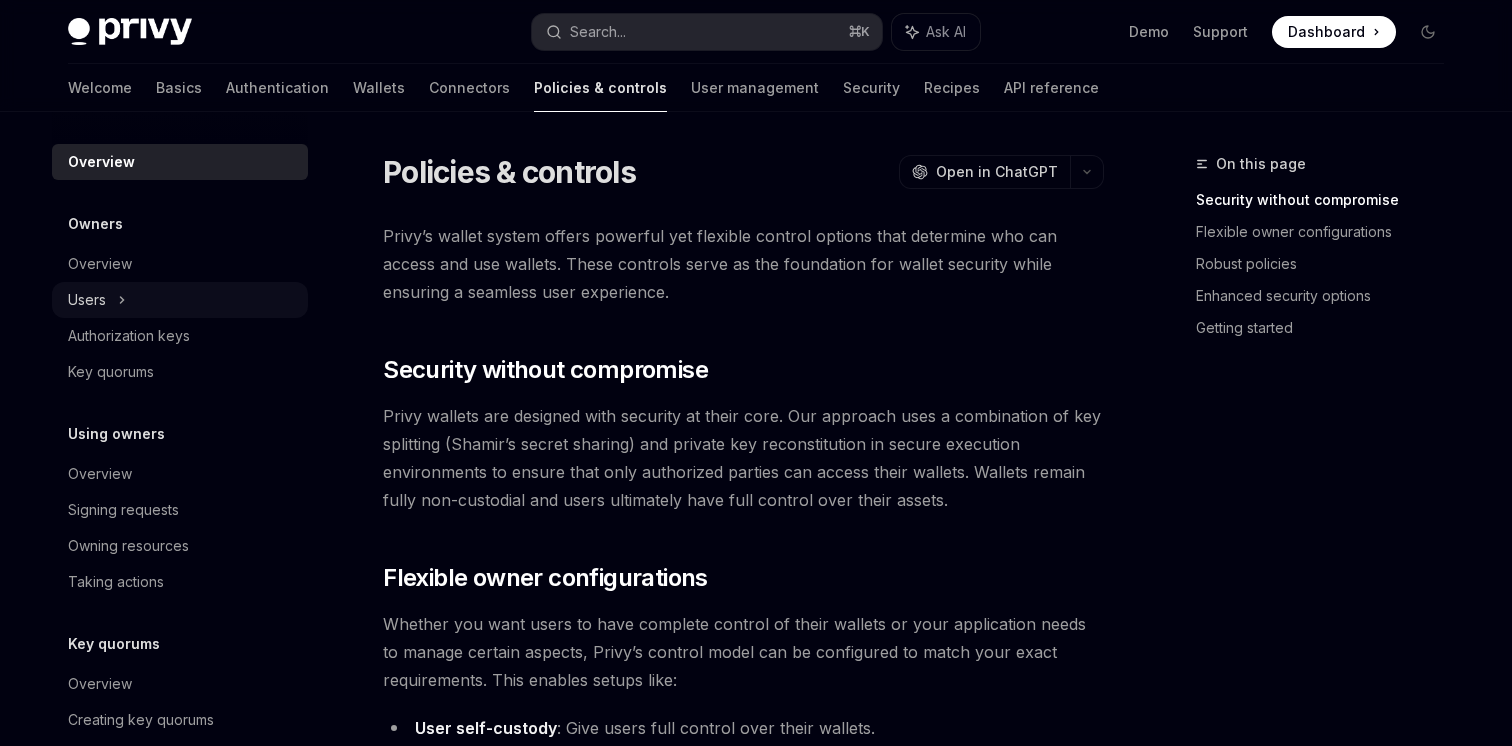 click on "Users" at bounding box center (180, 300) 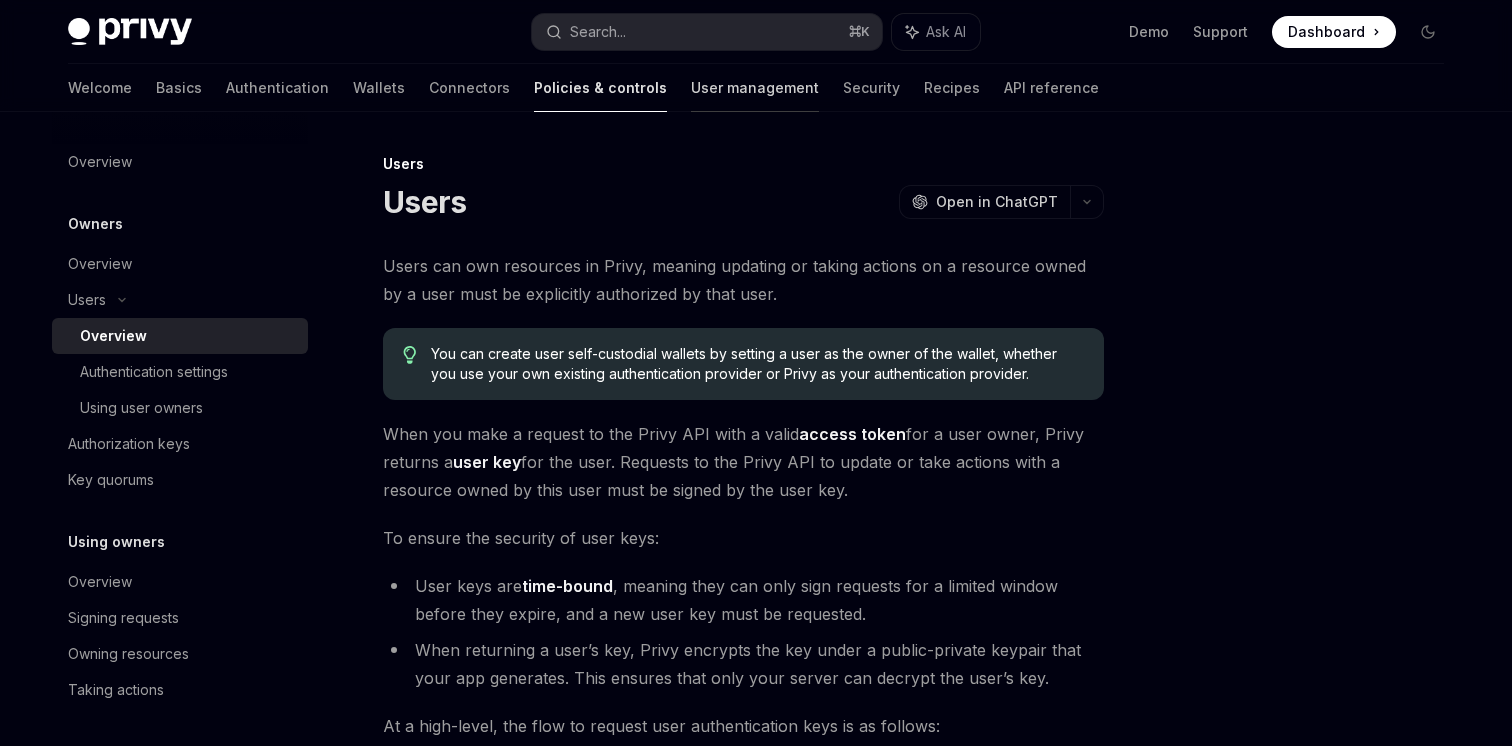 click on "User management" at bounding box center (755, 88) 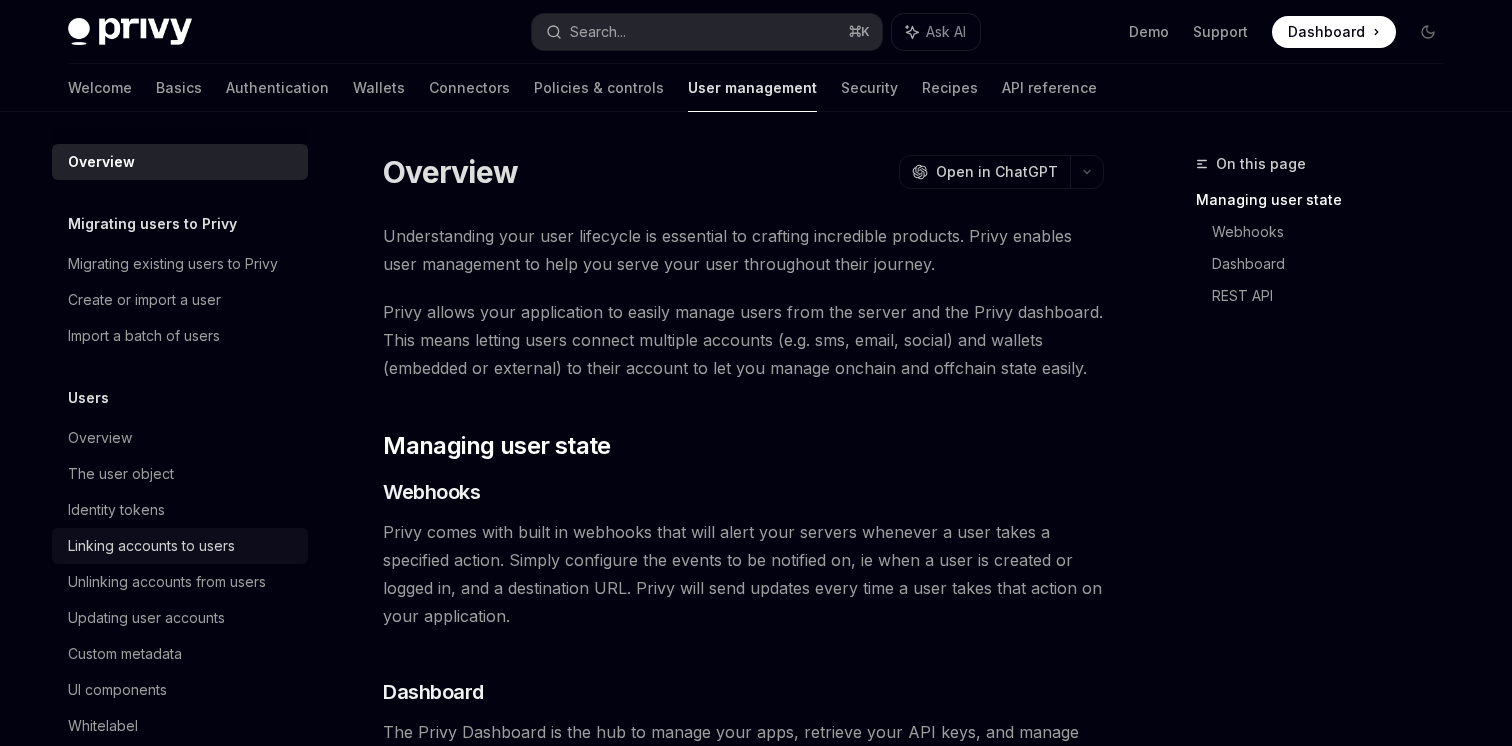 scroll, scrollTop: 386, scrollLeft: 0, axis: vertical 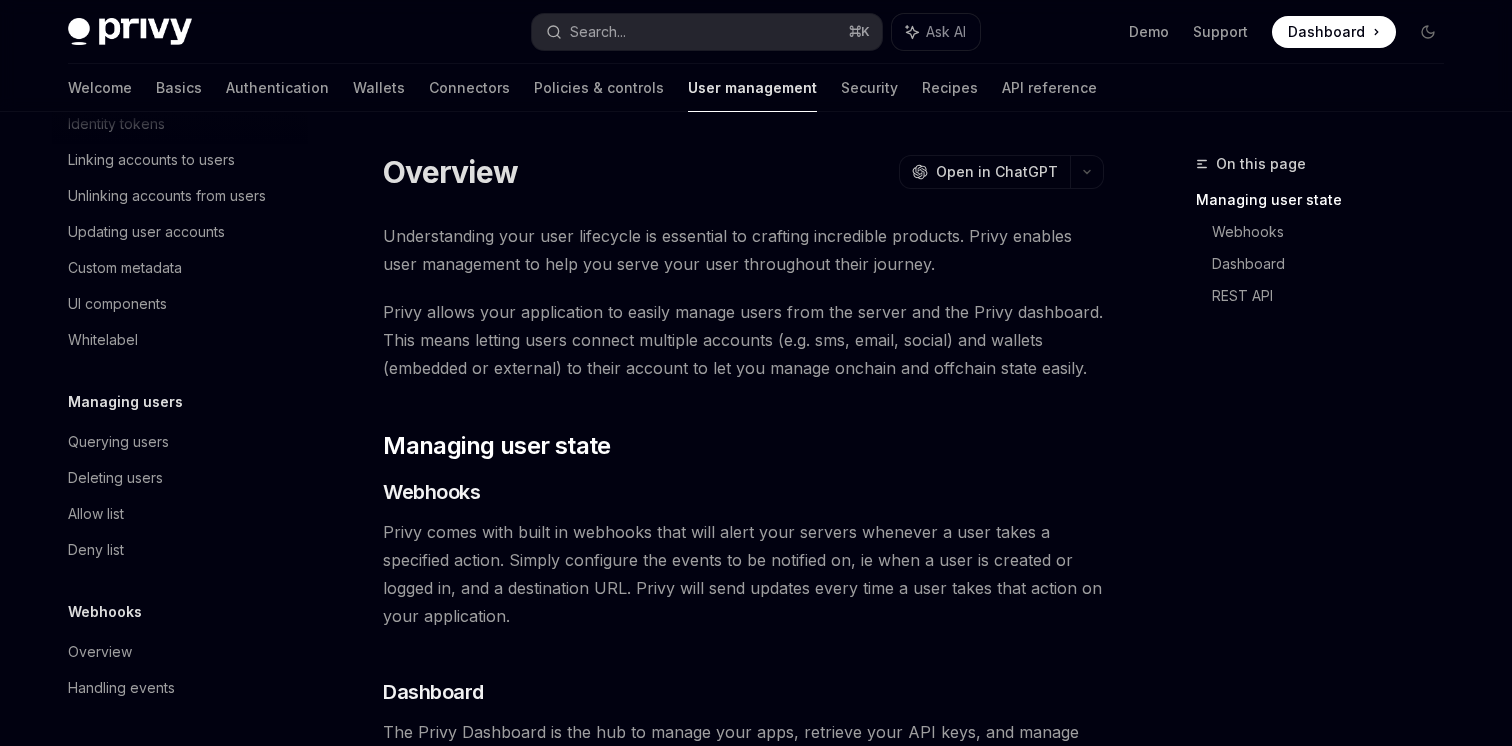 click on "On this page Managing user state Webhooks Dashboard REST API Overview OpenAI Open in ChatGPT OpenAI Open in ChatGPT Understanding your user lifecycle is essential to crafting incredible products. Privy enables user management to help you serve your user throughout their journey.
Privy allows your application to easily manage users from the server and the Privy dashboard. This means letting users connect multiple accounts (e.g. sms, email, social) and wallets (embedded or external) to their account to let you manage onchain and offchain state easily.
​ Managing user state
​ Webhooks
Privy comes with built in webhooks that will alert your servers whenever a user takes a specified action. Simply configure the events to be notified on, ie when a user is created or logged in, and a destination URL. Privy will send updates every time a user takes that action on your application.
​ Dashboard
​ REST API
Migrating existing users to Privy Powered by Mintlify" at bounding box center (756, 677) 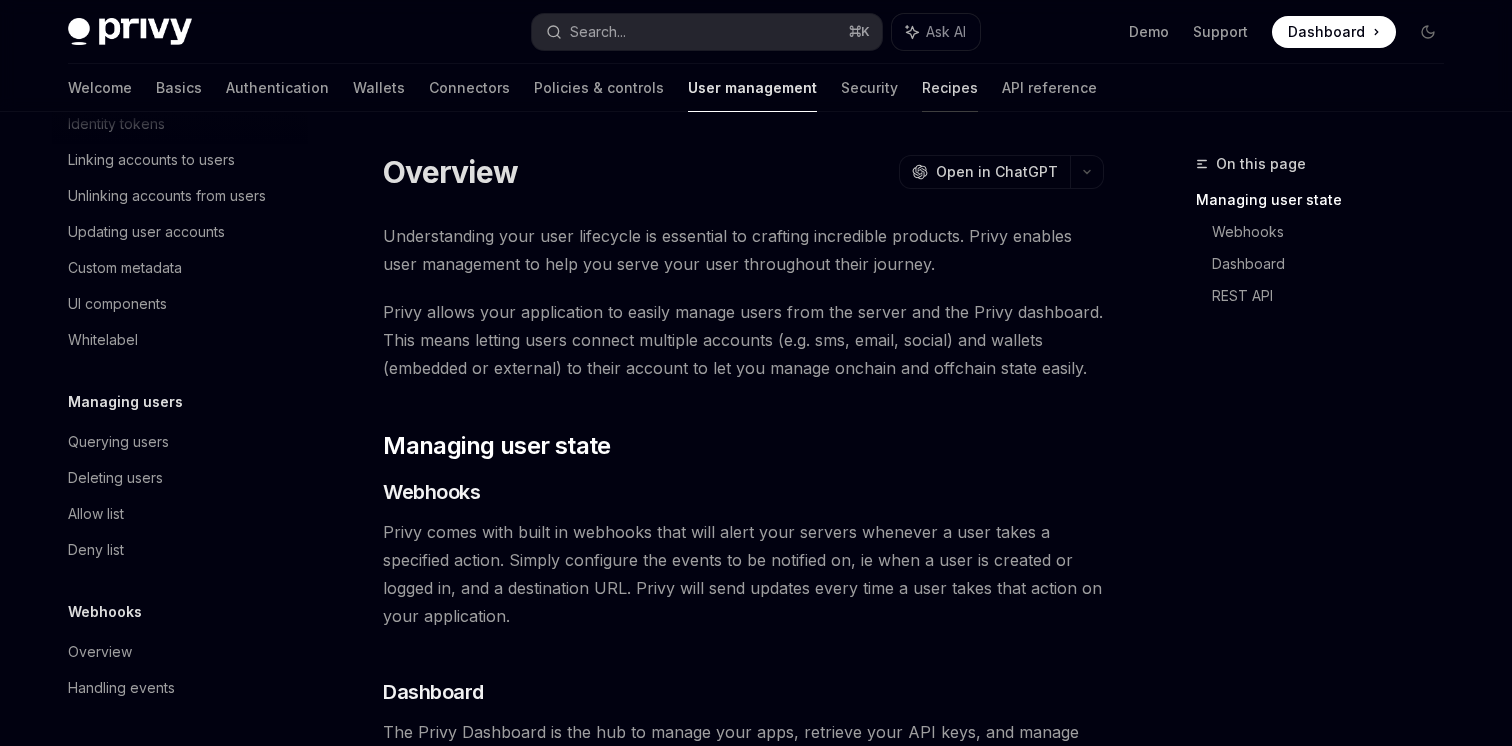 click on "Recipes" at bounding box center [950, 88] 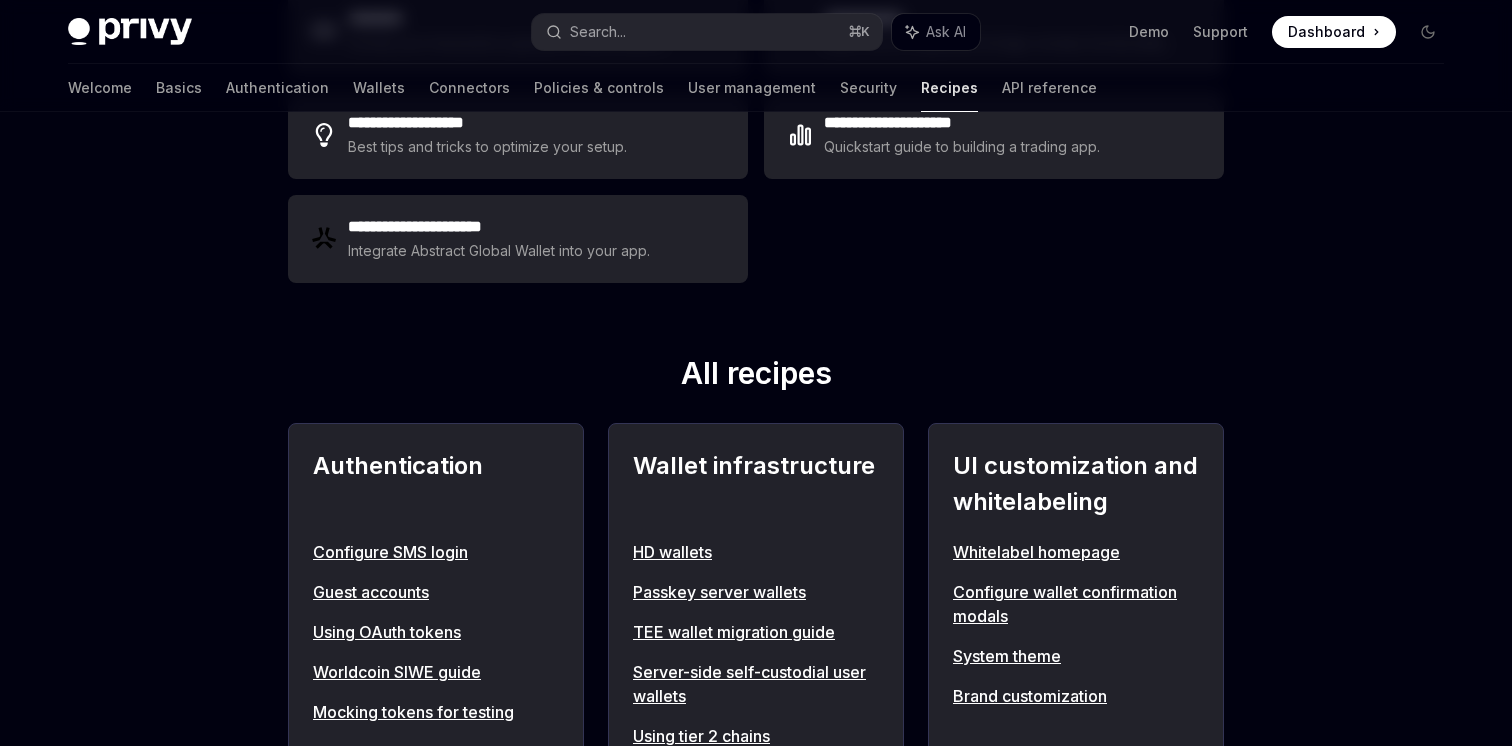 scroll, scrollTop: 494, scrollLeft: 0, axis: vertical 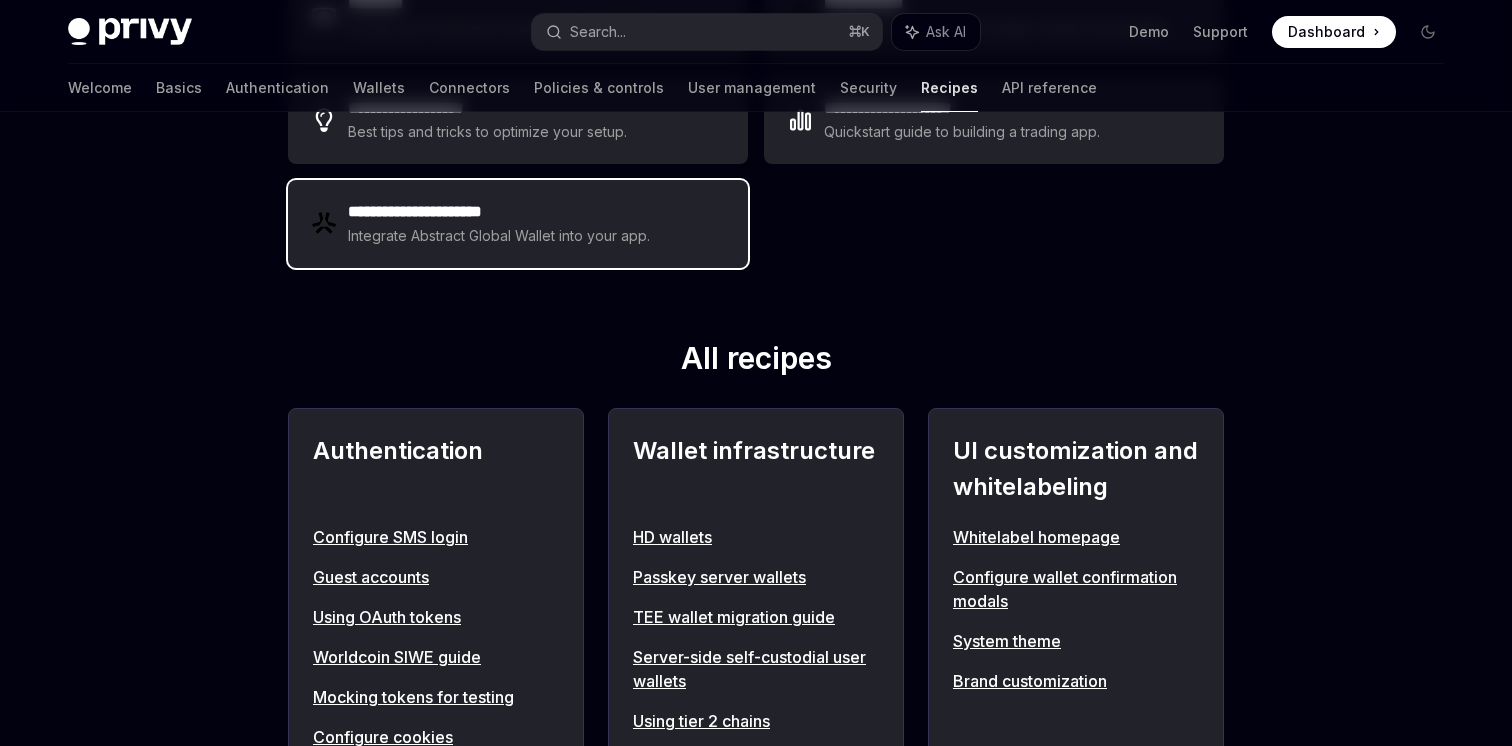 click on "**********" at bounding box center [518, 224] 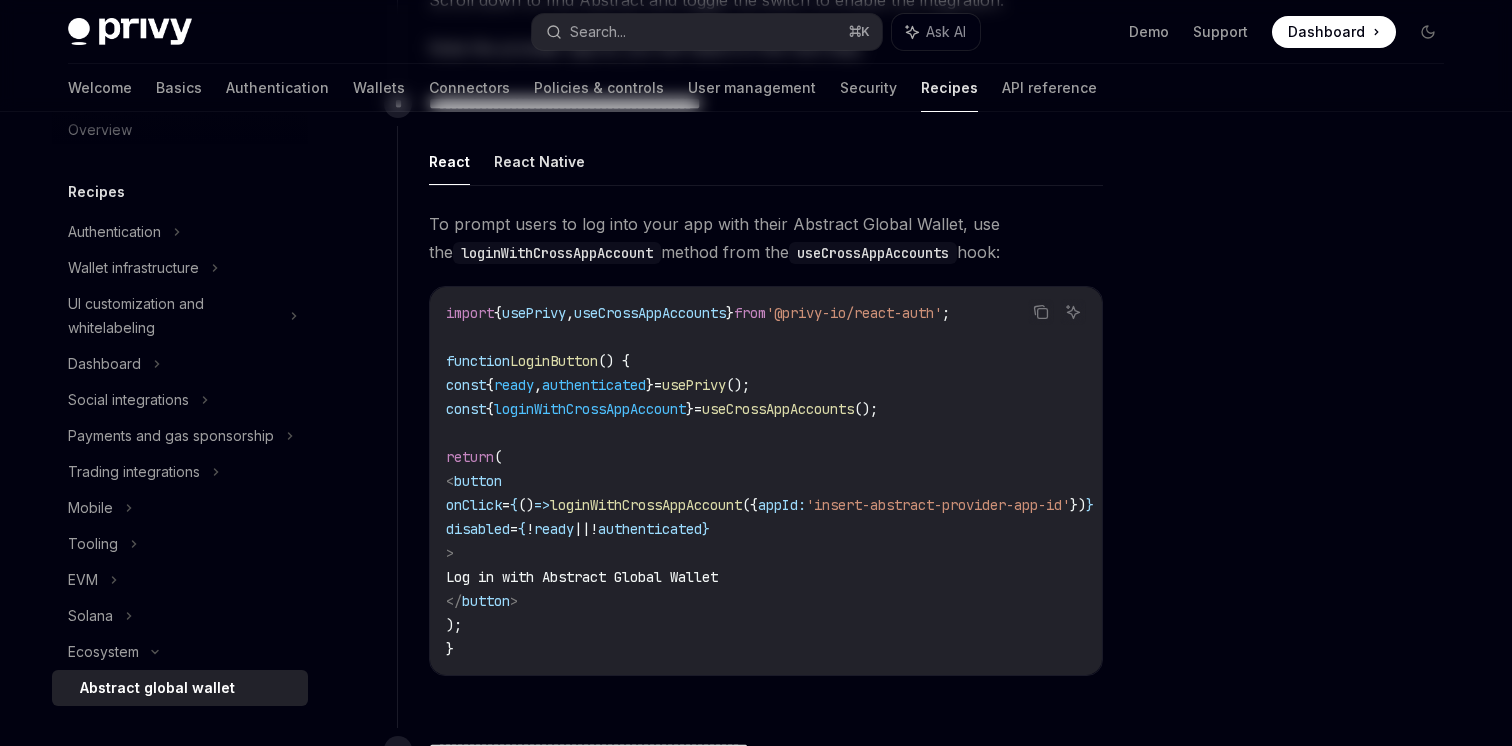 scroll, scrollTop: 0, scrollLeft: 0, axis: both 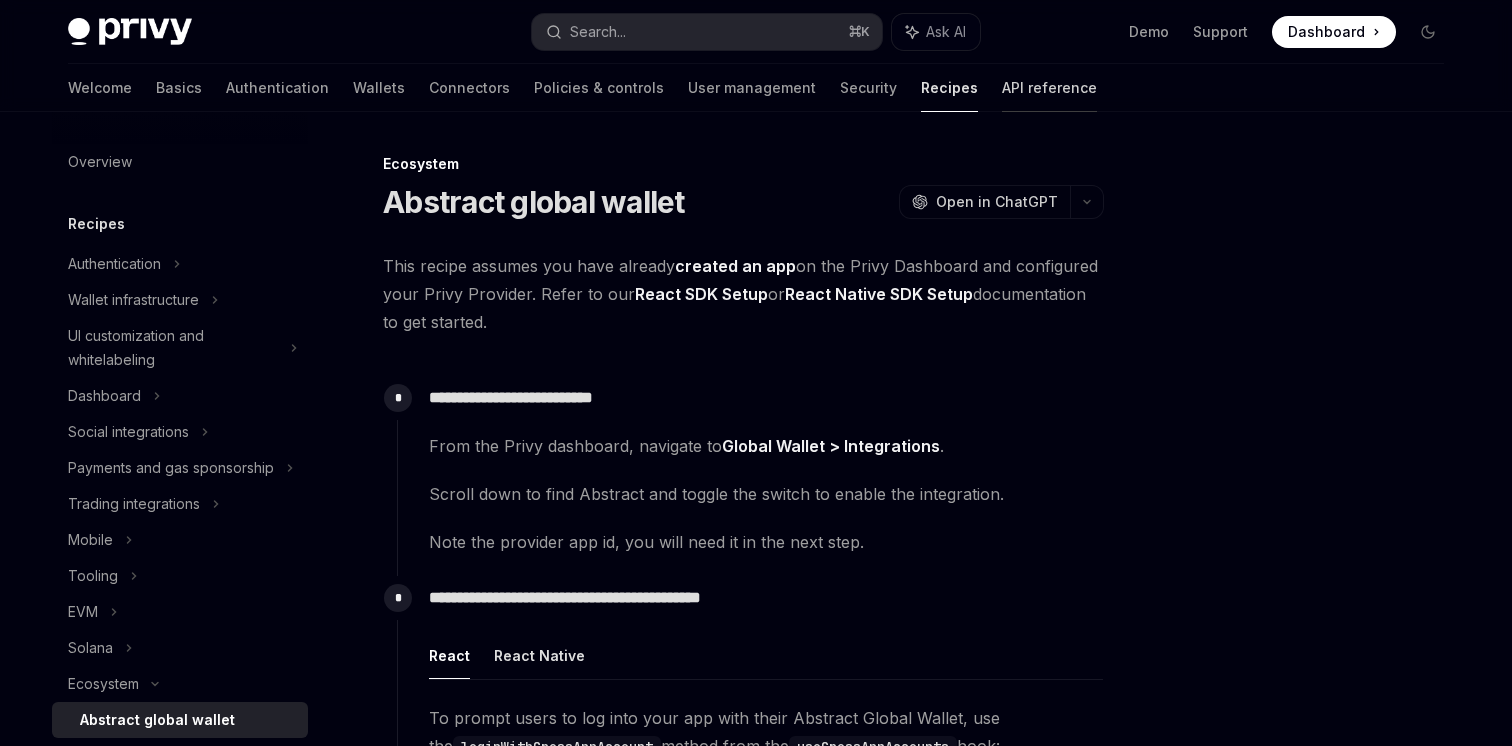 click on "API reference" at bounding box center [1049, 88] 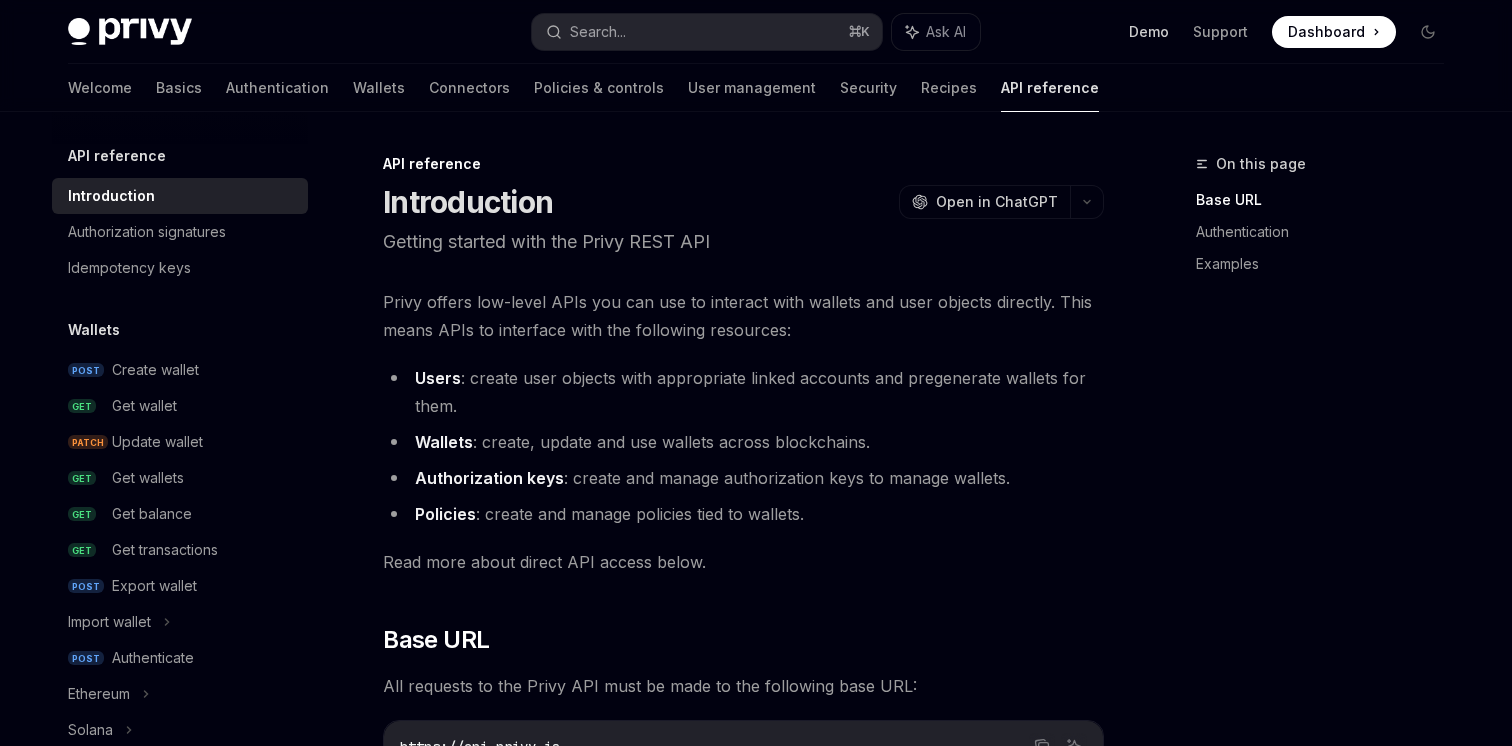 click on "Demo" at bounding box center [1149, 32] 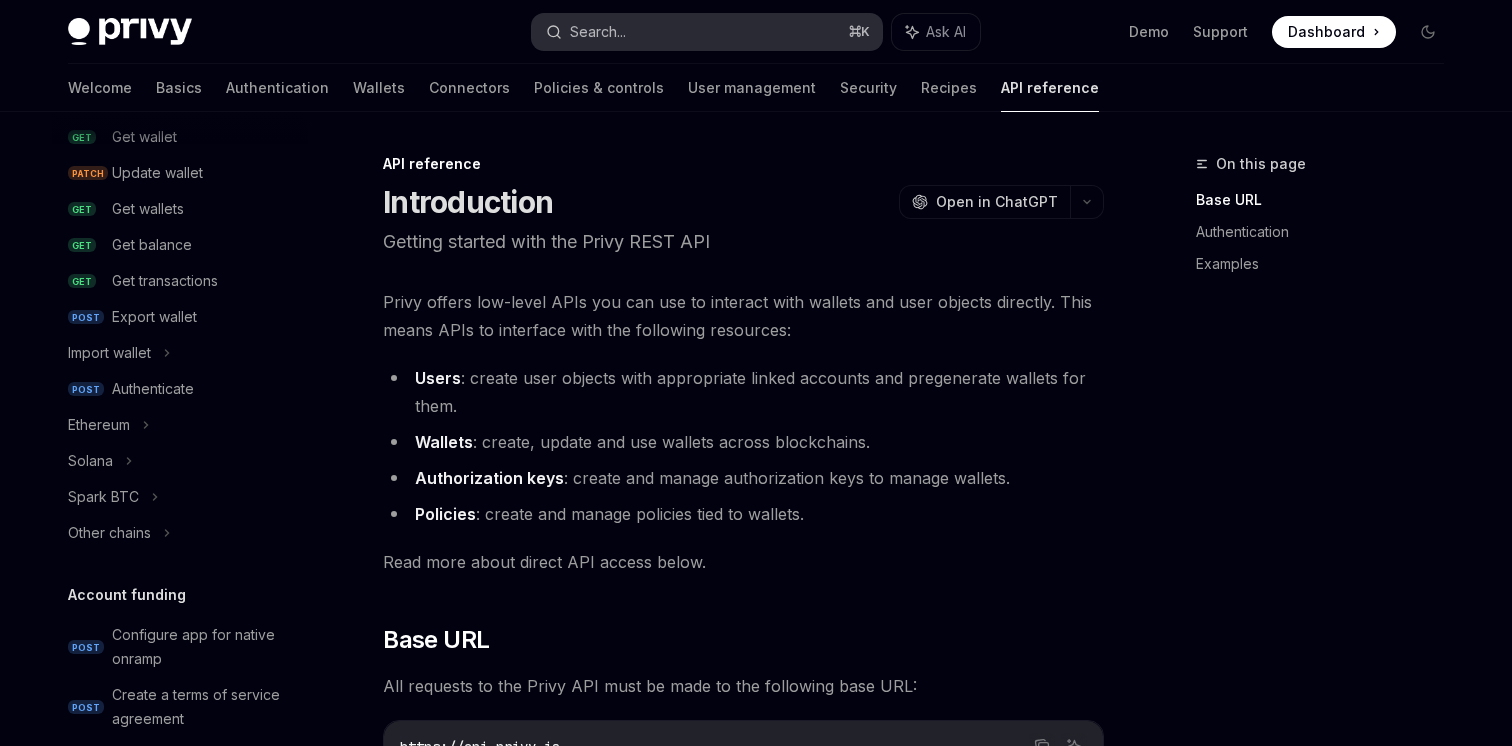 click on "Search... ⌘ K" at bounding box center (707, 32) 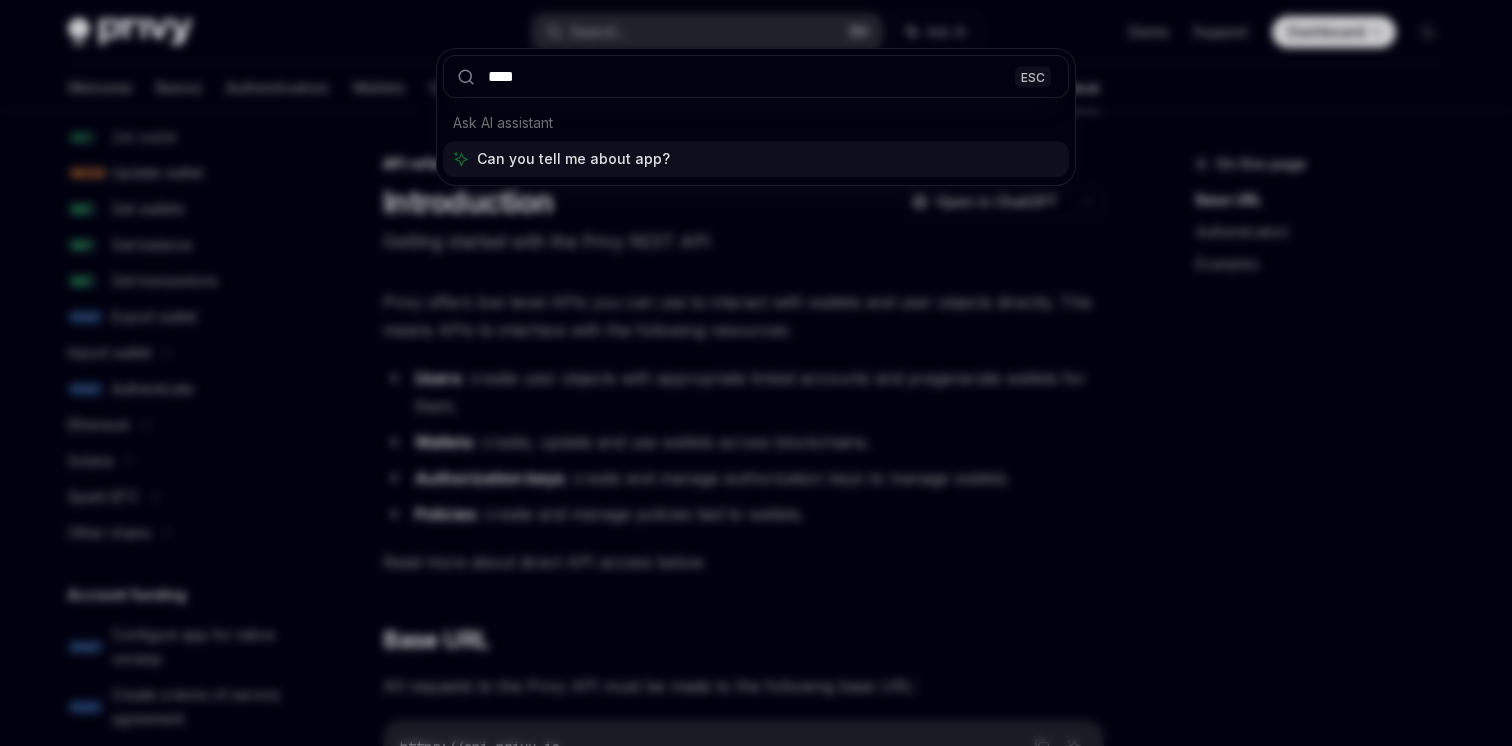 type on "*****" 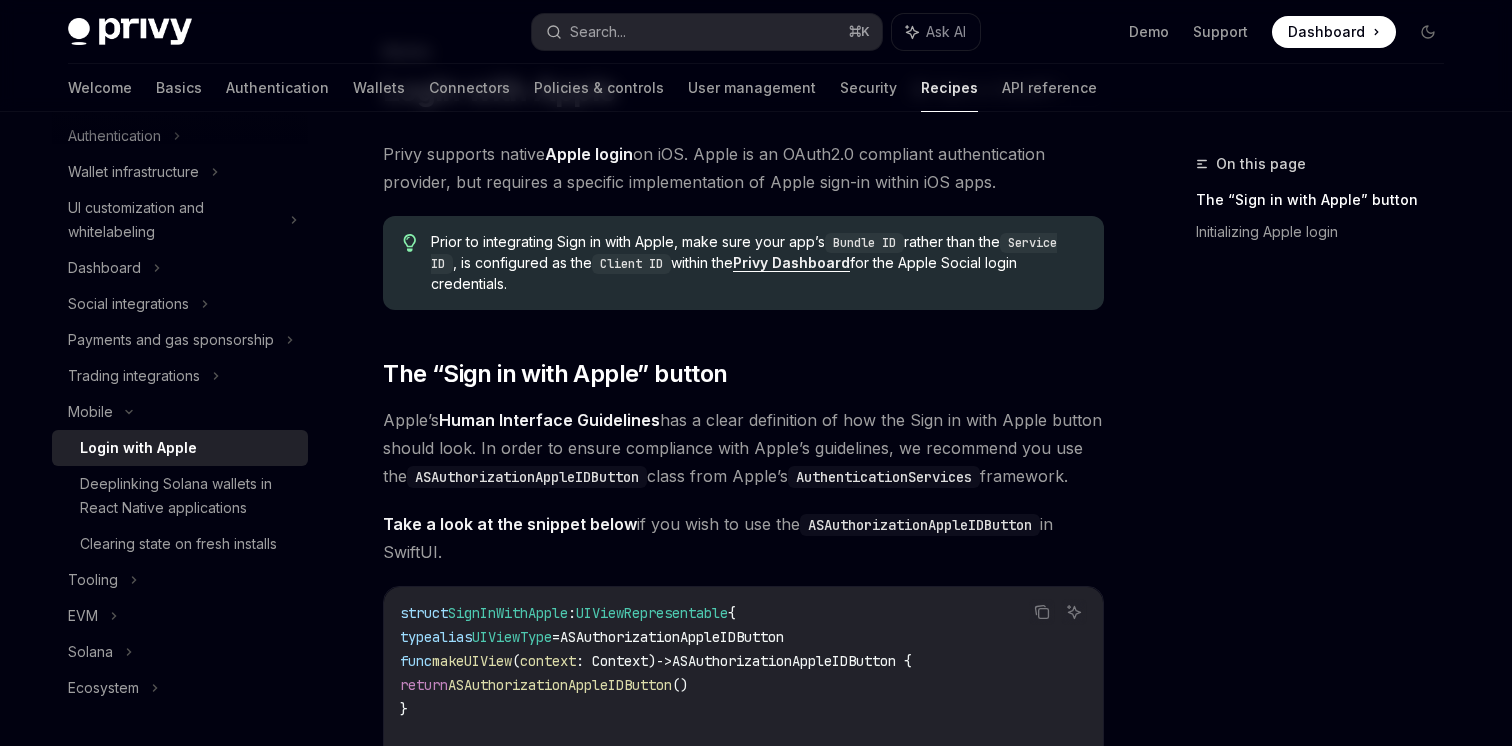 drag, startPoint x: 424, startPoint y: 358, endPoint x: 627, endPoint y: 574, distance: 296.42032 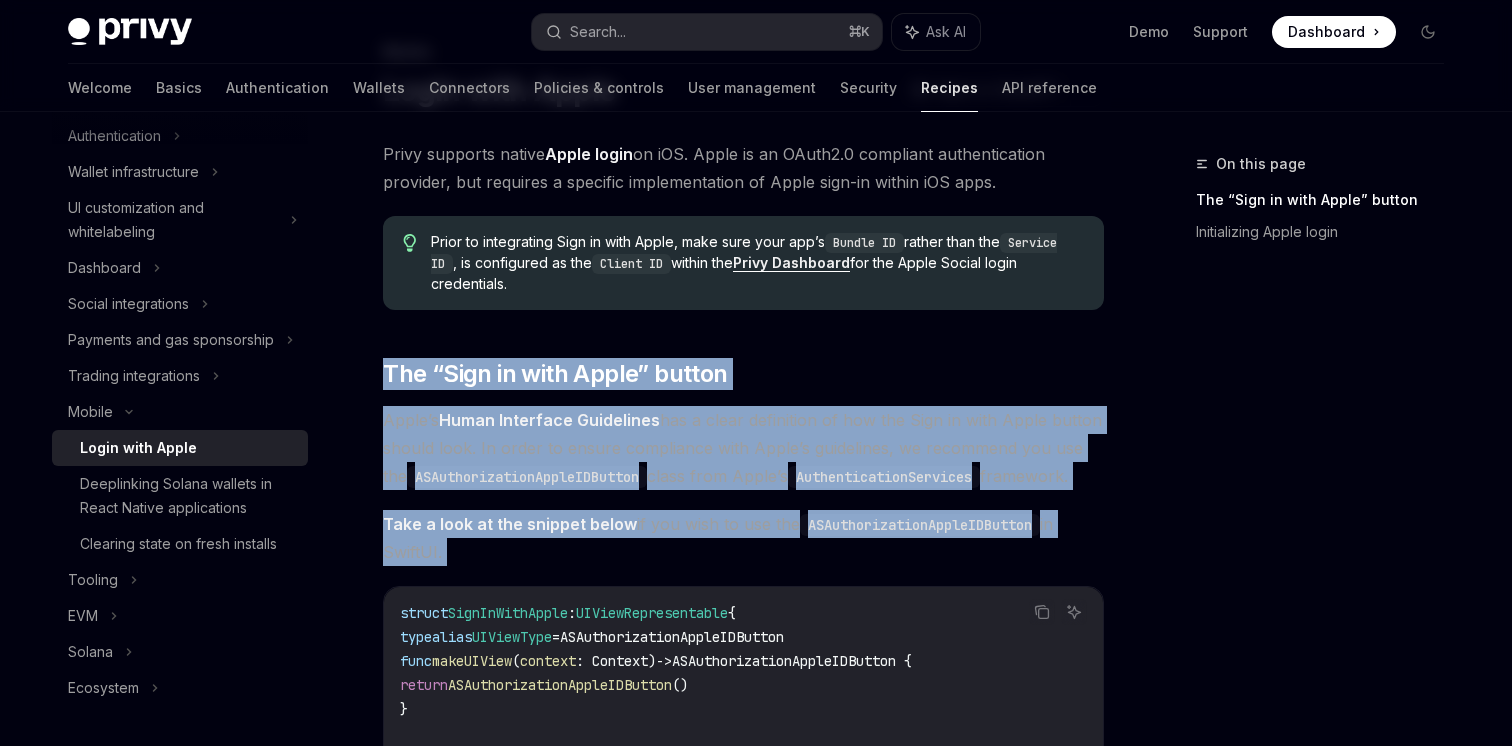 click on "Privy supports native  Apple login  on iOS. Apple is an OAuth2.0 compliant authentication provider, but requires a specific implementation of Apple sign-in within iOS apps.
Prior to integrating Sign in with Apple, make sure your app’s  Bundle ID  rather than the  Service     ID , is configured as the  Client ID  within the  Privy
Dashboard  for the Apple Social login credentials.
​ The “Sign in with Apple” button
Apple’s  Human Interface Guidelines  has a clear definition of how the Sign in with Apple button should look.
In order to ensure compliance with Apple’s guidelines, we recommend you use the  ASAuthorizationAppleIDButton  class from Apple’s  AuthenticationServices  framework.
Take a look at the snippet below  if you wish to use the  ASAuthorizationAppleIDButton  in SwiftUI.
Copy Ask AI struct  SignInWithApple :  UIViewRepresentable  {
typealias  UIViewType  =  ASAuthorizationAppleIDButton
func  makeUIView ( context : Context)  ->  ASAuthorizationAppleIDButton {
()" at bounding box center (743, 856) 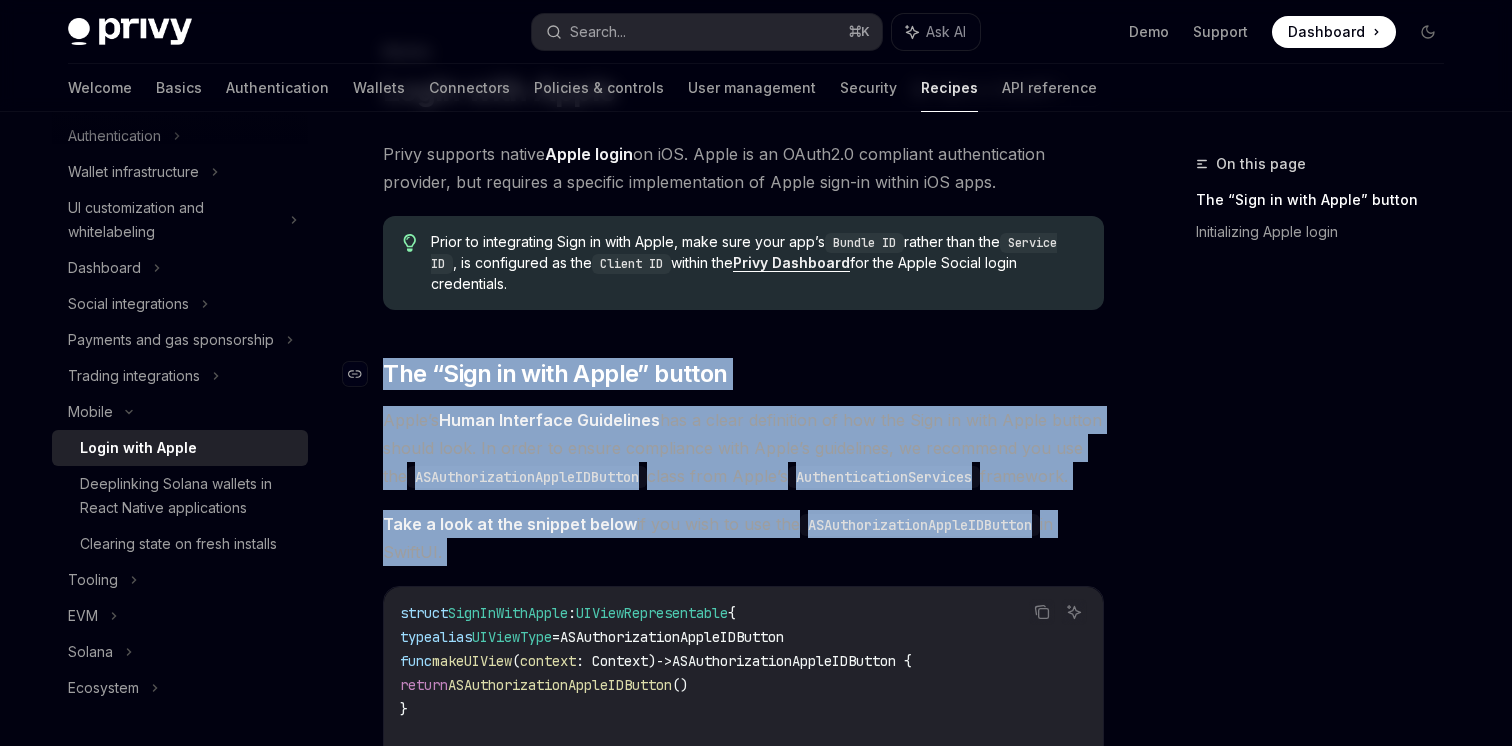 drag, startPoint x: 671, startPoint y: 507, endPoint x: 554, endPoint y: 358, distance: 189.44656 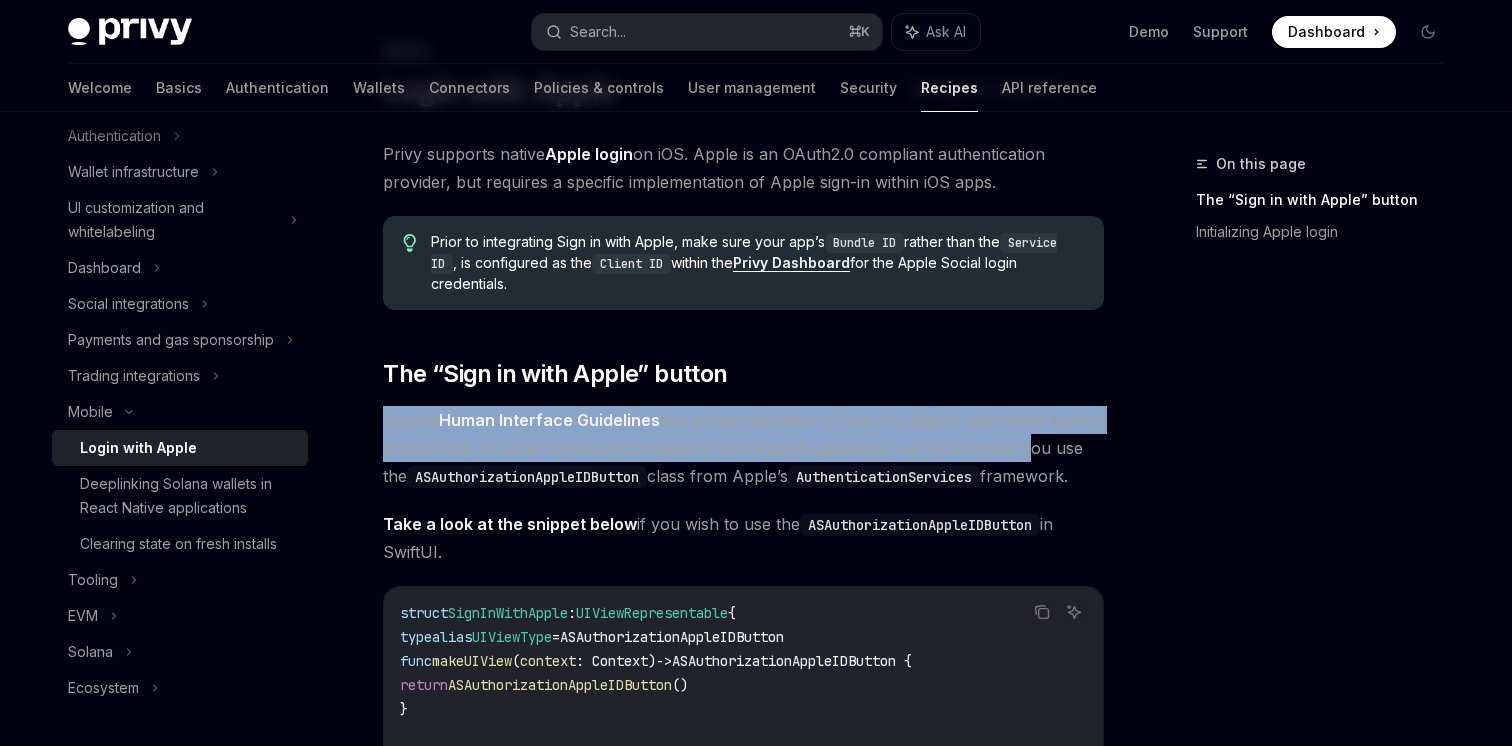 drag, startPoint x: 504, startPoint y: 402, endPoint x: 1030, endPoint y: 451, distance: 528.2774 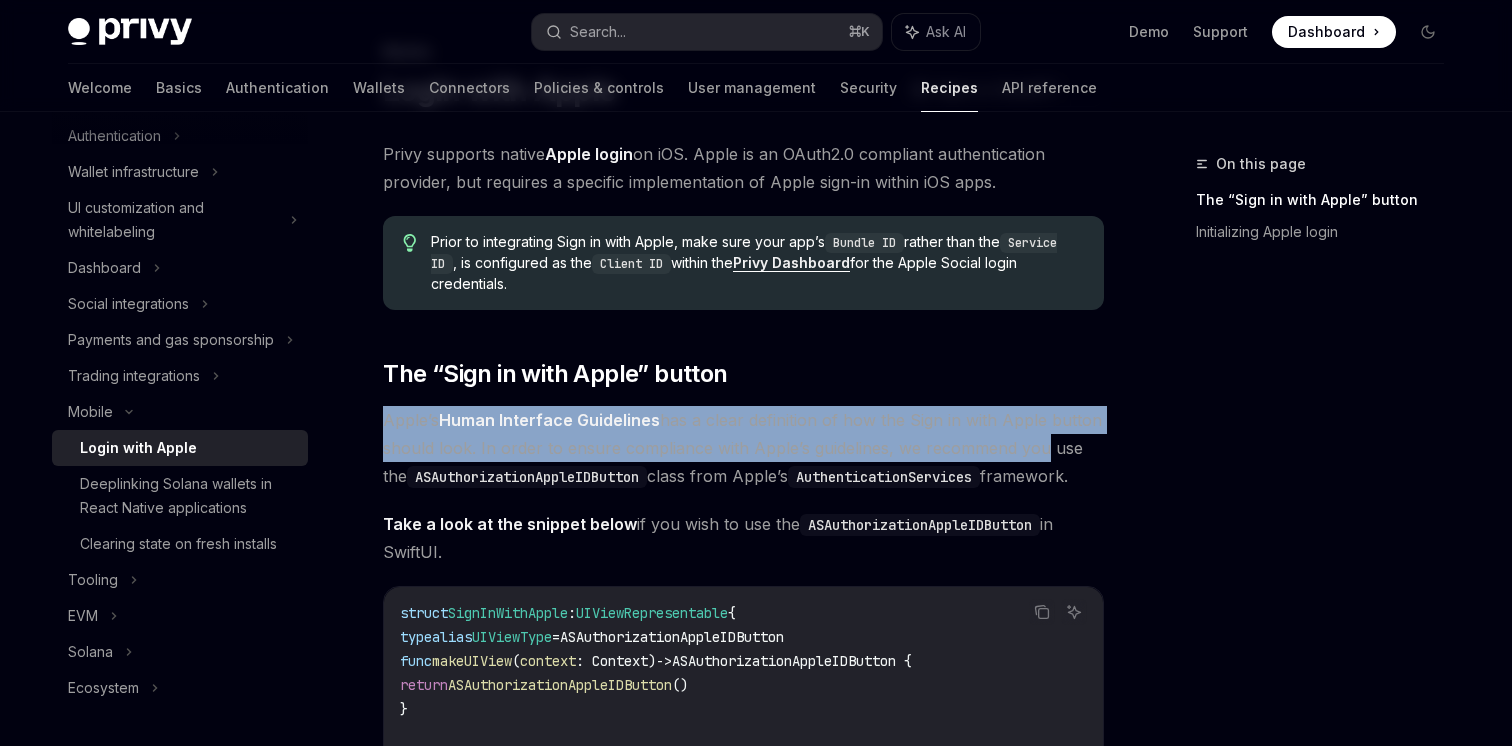 click on "Apple’s  Human Interface Guidelines  has a clear definition of how the Sign in with Apple button should look.
In order to ensure compliance with Apple’s guidelines, we recommend you use the  ASAuthorizationAppleIDButton  class from Apple’s  AuthenticationServices  framework." at bounding box center [743, 448] 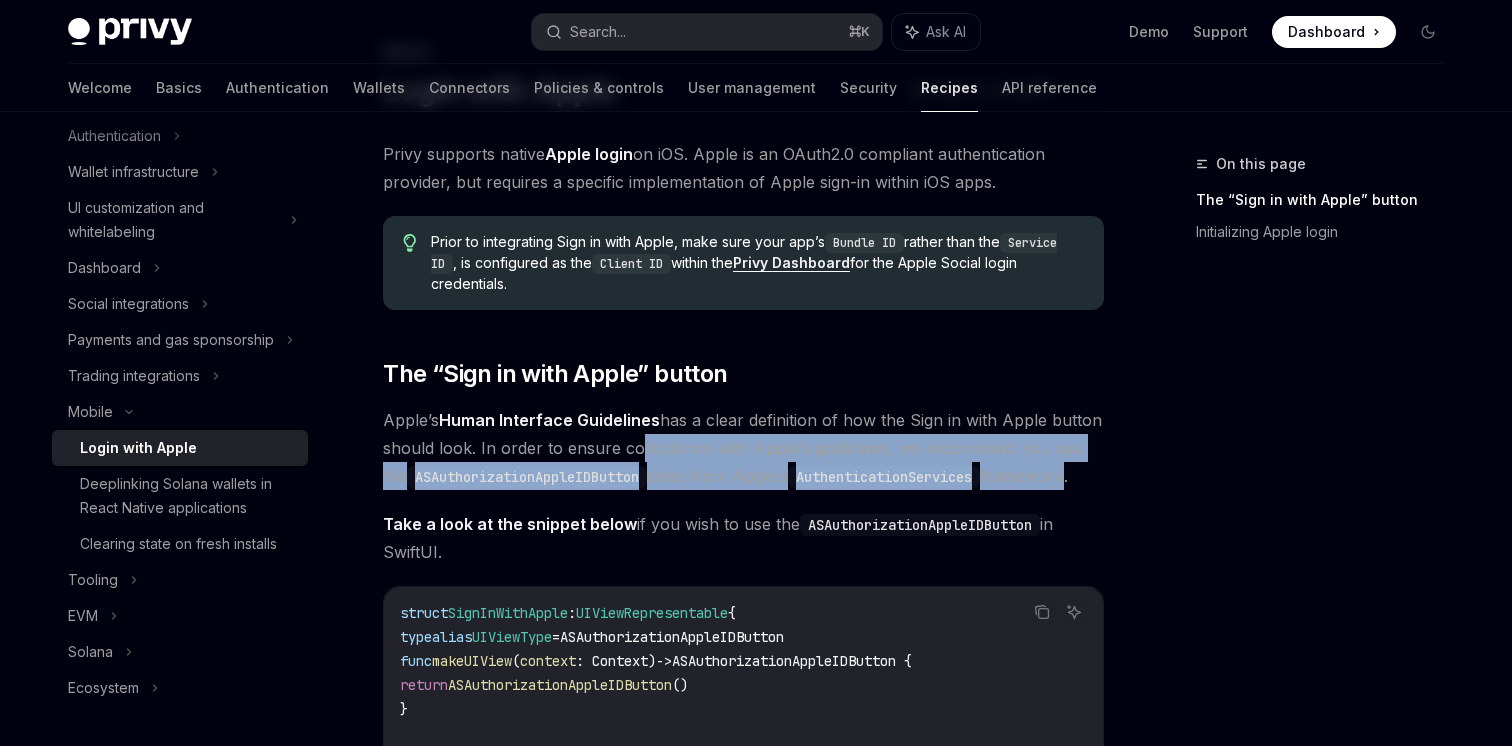 drag, startPoint x: 1058, startPoint y: 461, endPoint x: 606, endPoint y: 460, distance: 452.0011 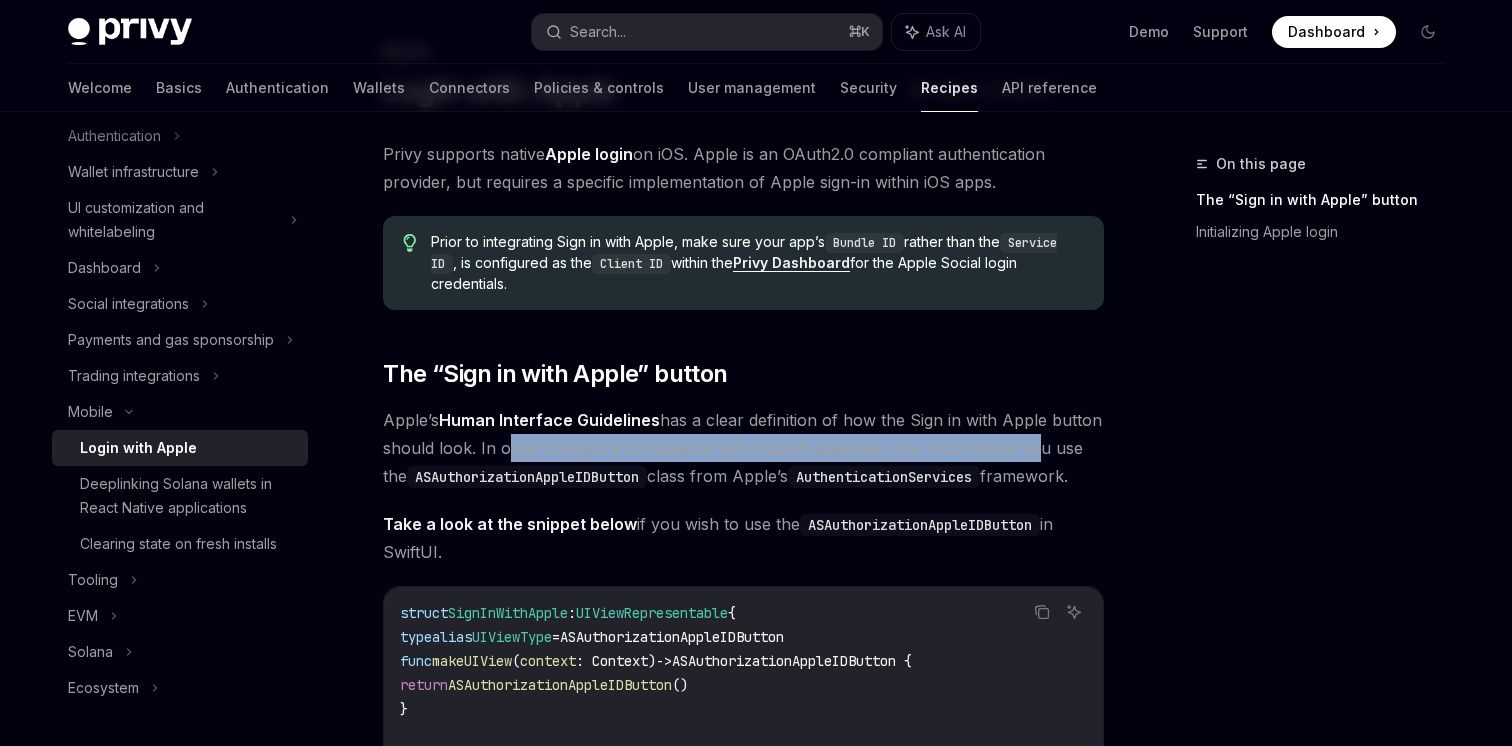 drag, startPoint x: 496, startPoint y: 457, endPoint x: 1065, endPoint y: 457, distance: 569 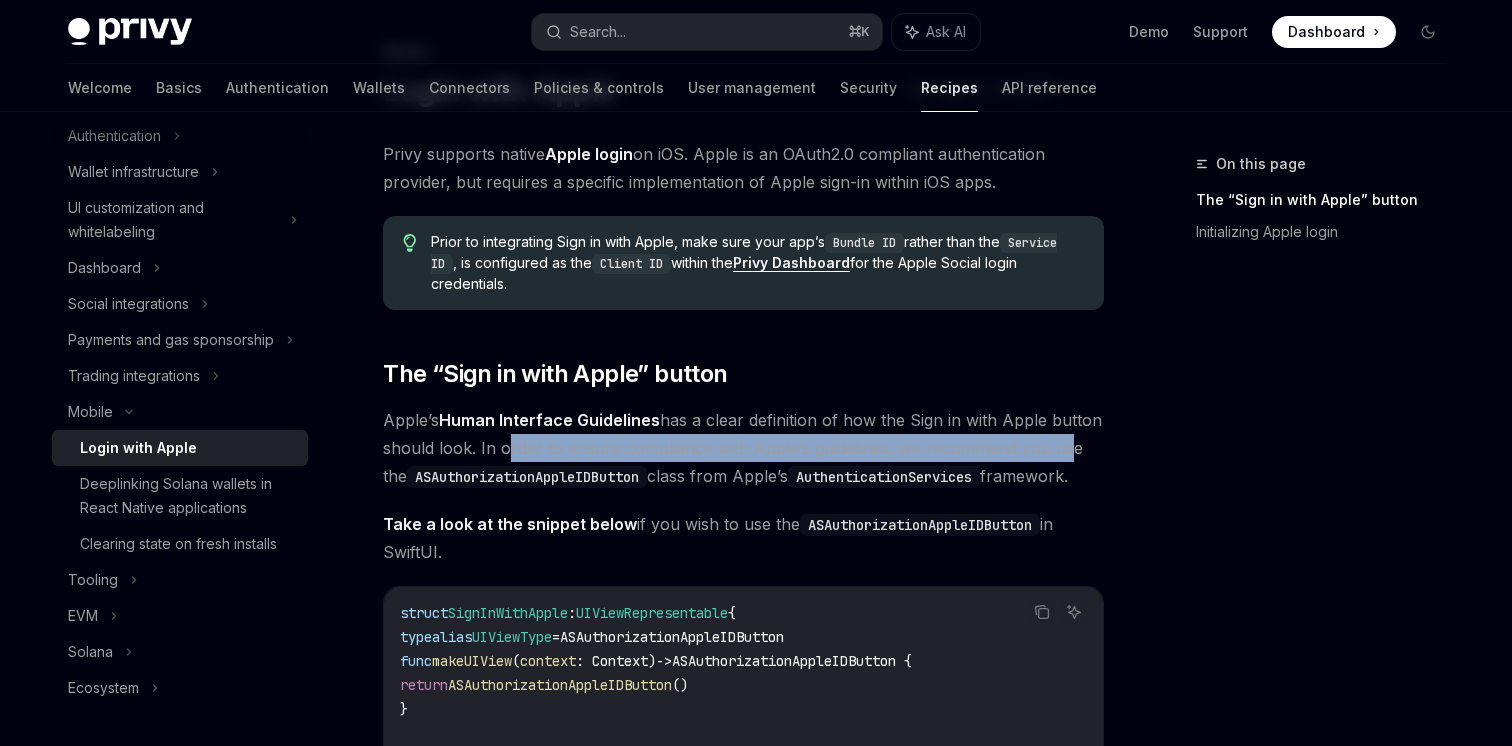 click on "Apple’s  Human Interface Guidelines  has a clear definition of how the Sign in with Apple button should look.
In order to ensure compliance with Apple’s guidelines, we recommend you use the  ASAuthorizationAppleIDButton  class from Apple’s  AuthenticationServices  framework." at bounding box center [743, 448] 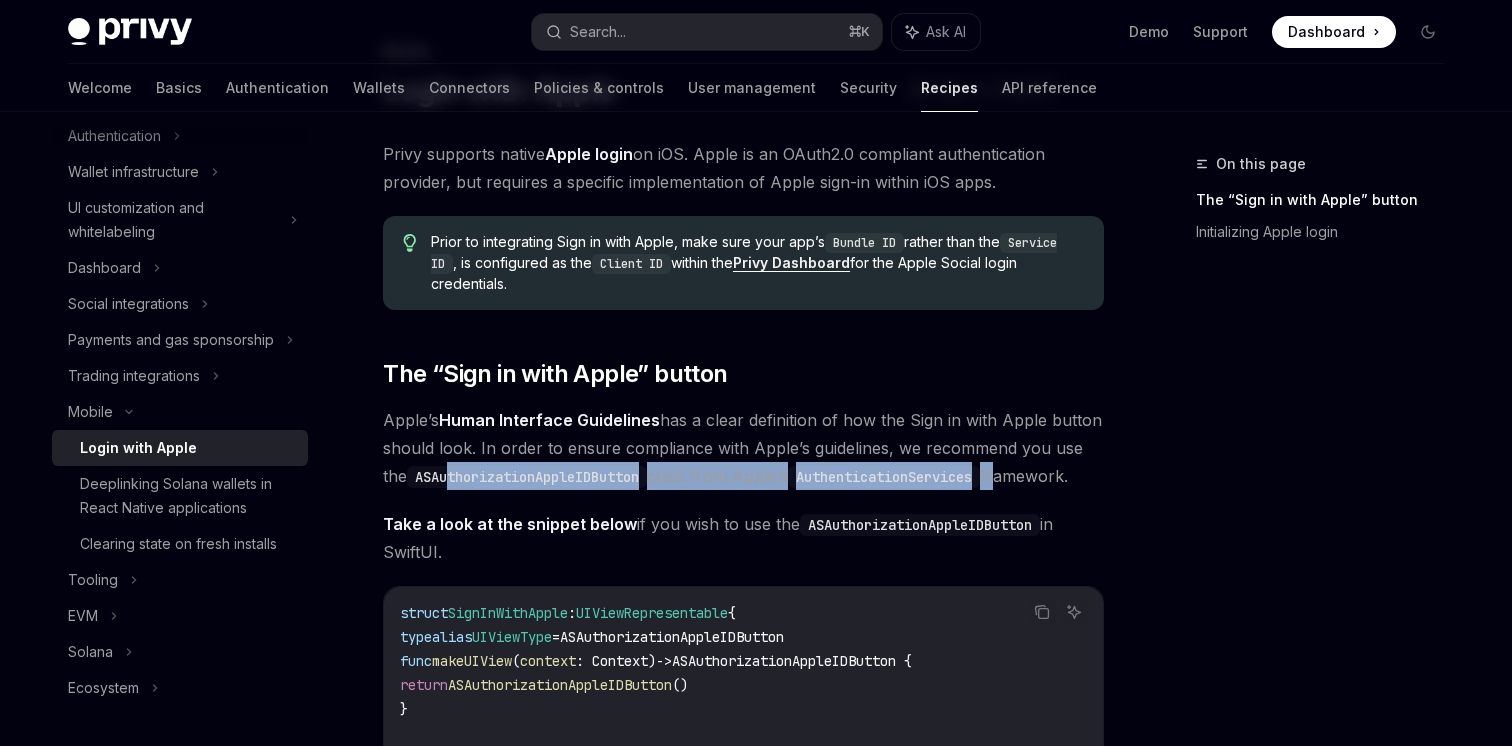 drag, startPoint x: 428, startPoint y: 472, endPoint x: 1026, endPoint y: 472, distance: 598 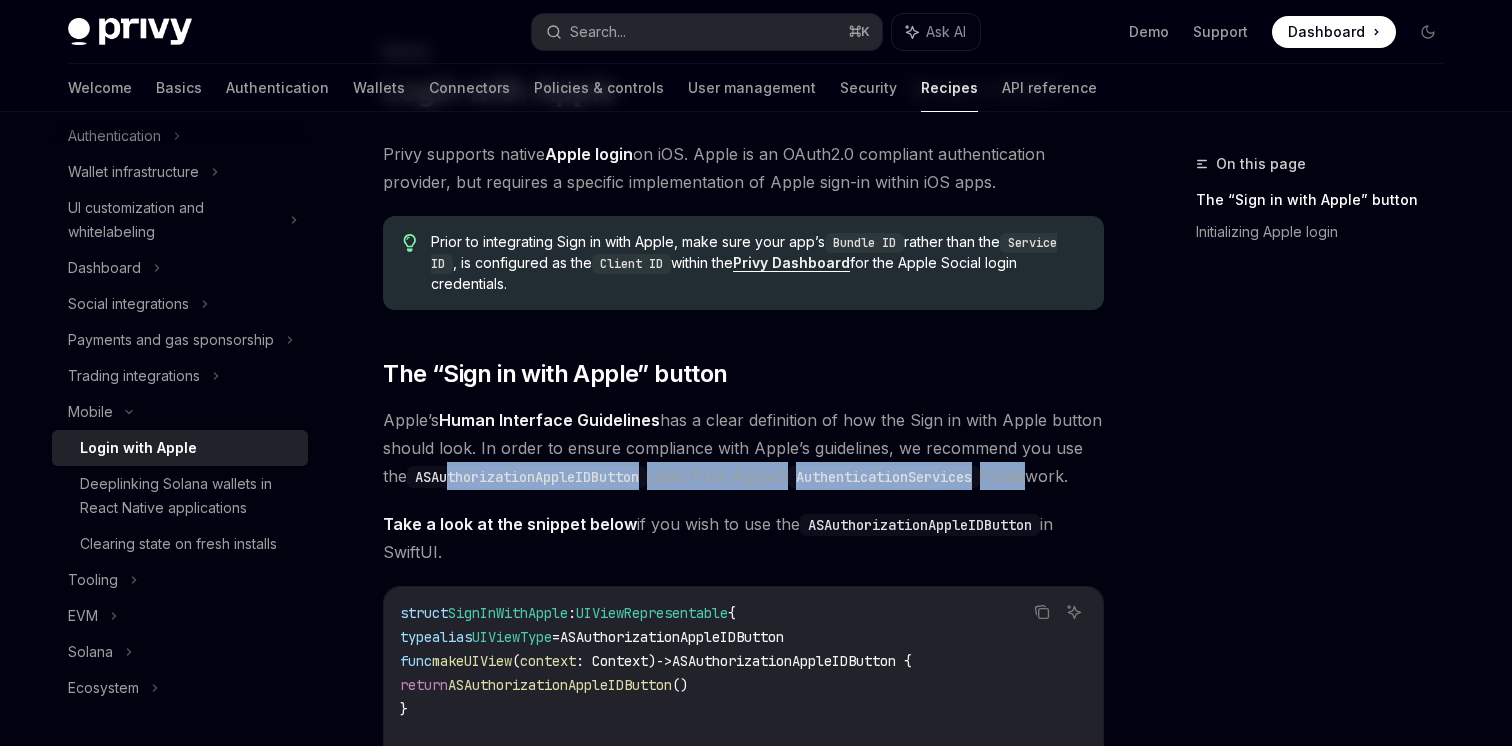 click on "Apple’s  Human Interface Guidelines  has a clear definition of how the Sign in with Apple button should look.
In order to ensure compliance with Apple’s guidelines, we recommend you use the  ASAuthorizationAppleIDButton  class from Apple’s  AuthenticationServices  framework." at bounding box center [743, 448] 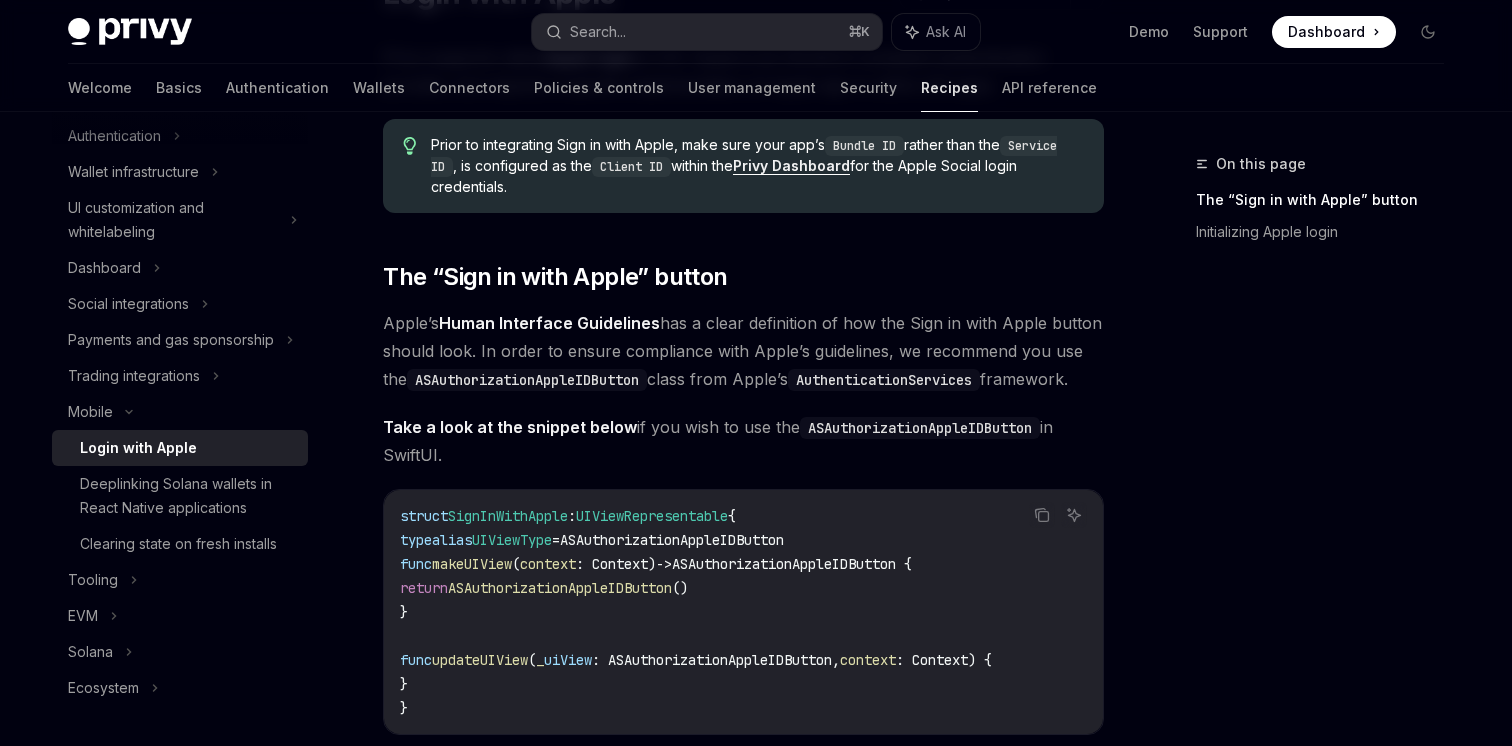 scroll, scrollTop: 218, scrollLeft: 0, axis: vertical 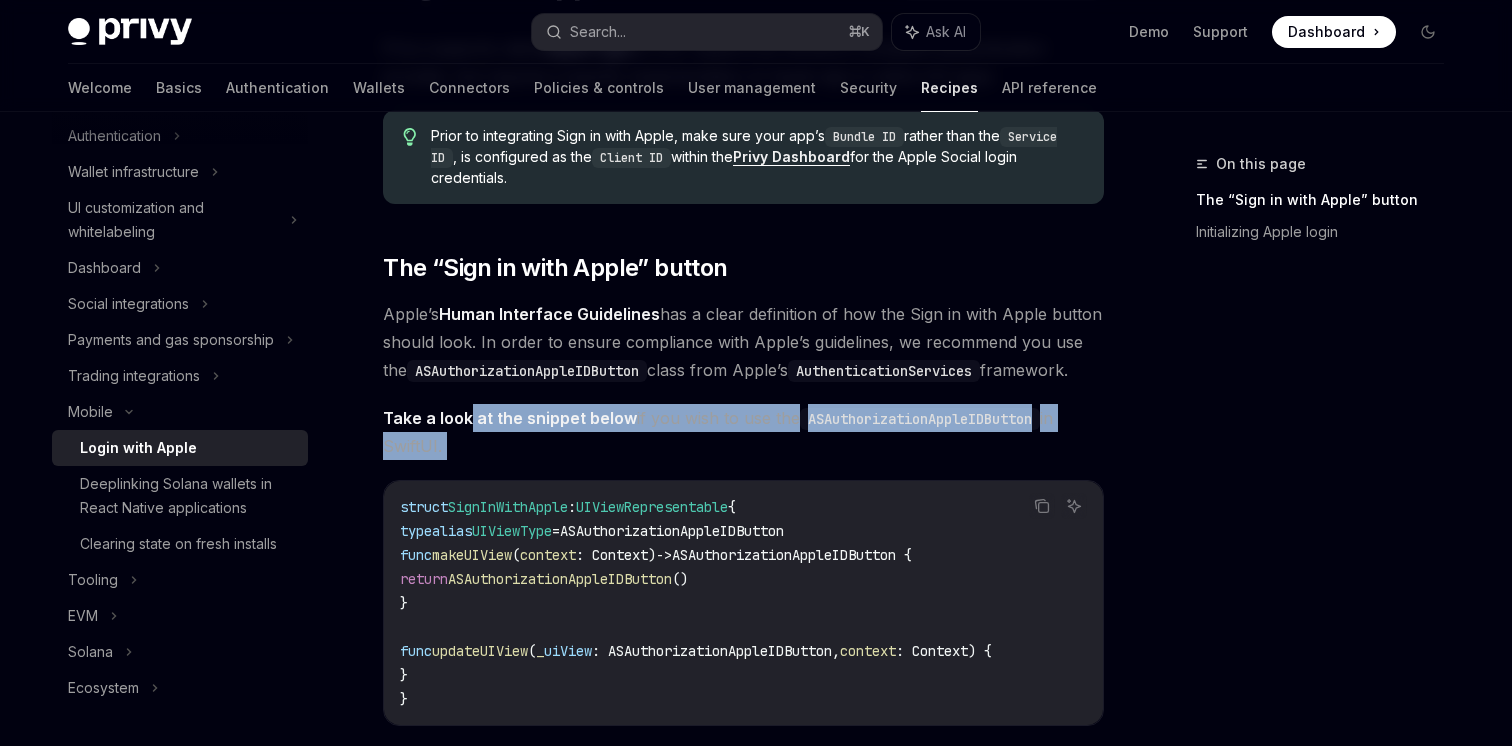 drag, startPoint x: 466, startPoint y: 413, endPoint x: 753, endPoint y: 469, distance: 292.41238 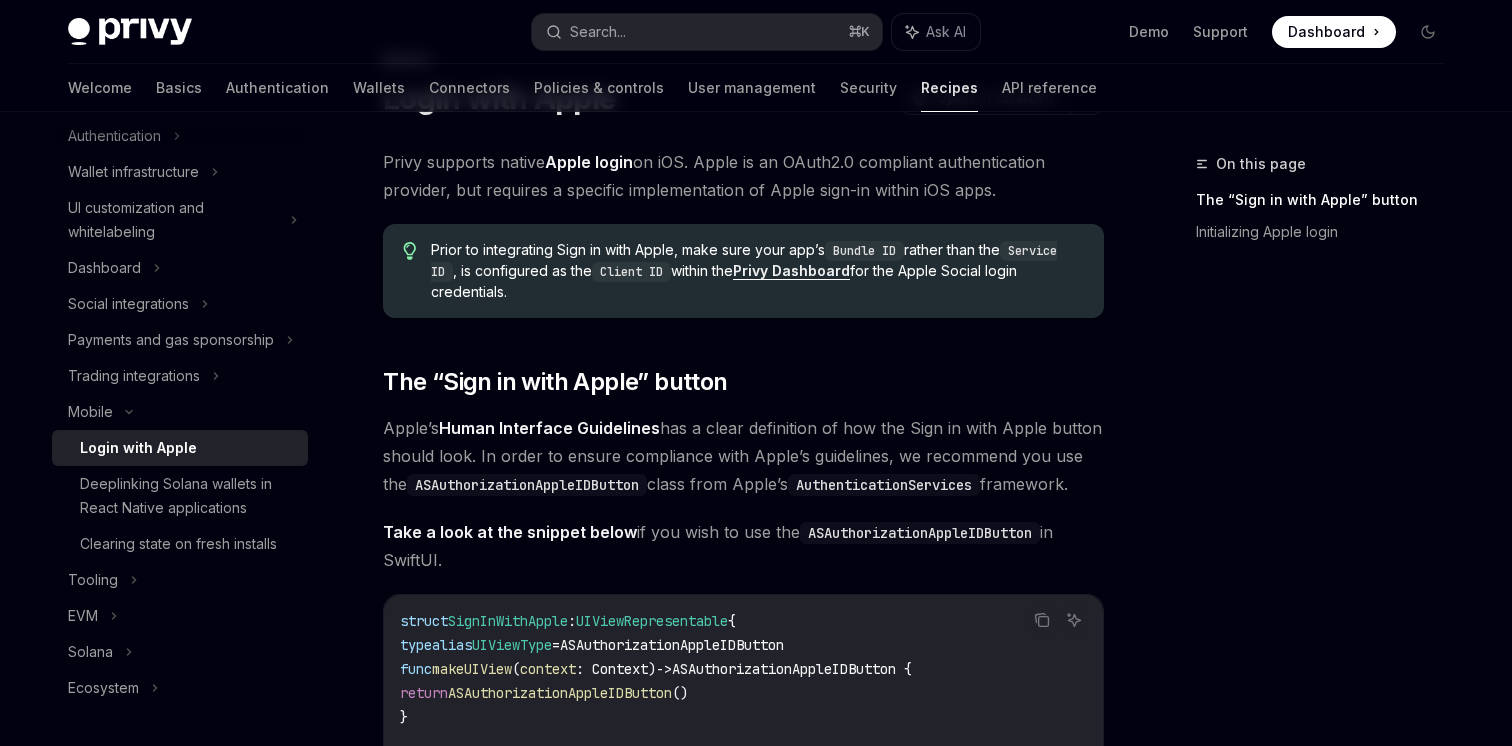 scroll, scrollTop: 0, scrollLeft: 0, axis: both 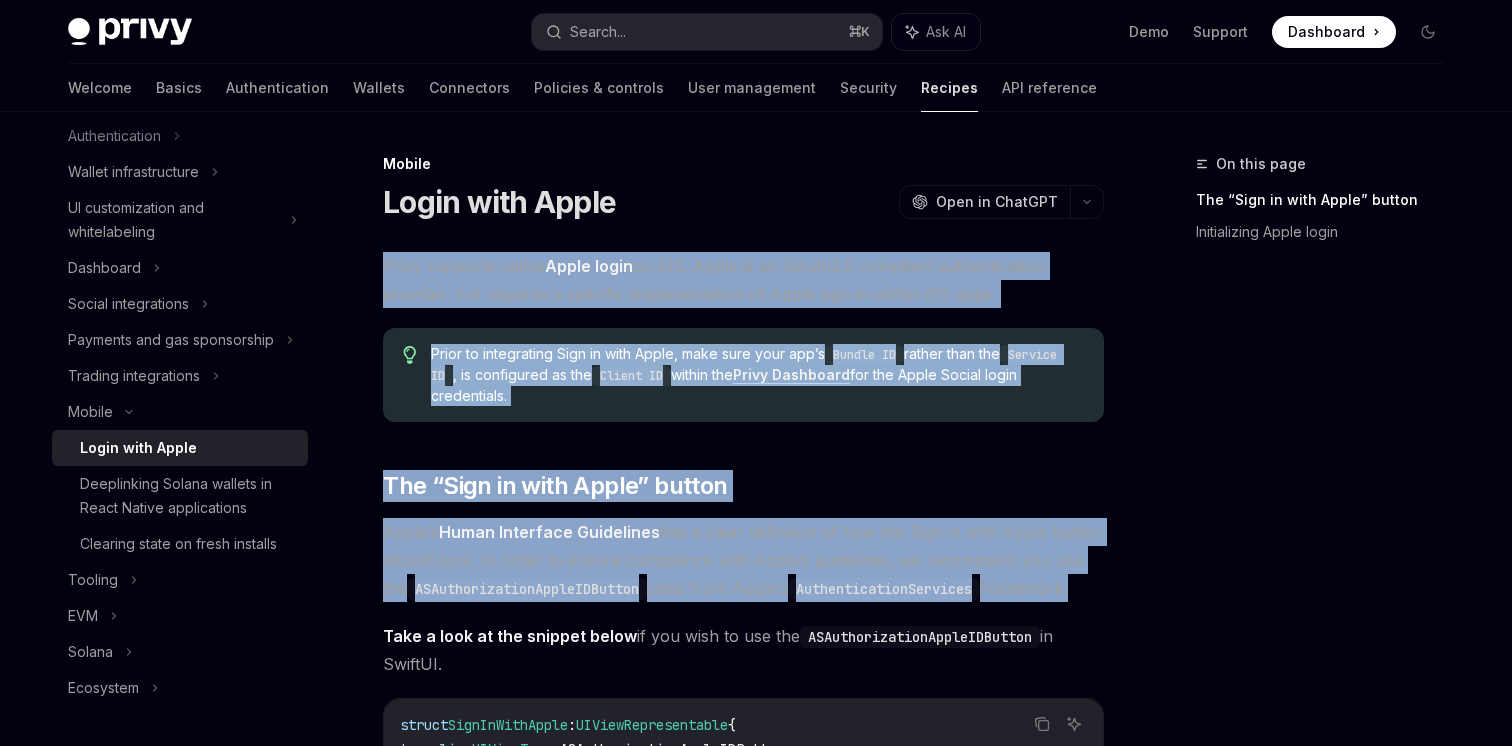 drag, startPoint x: 533, startPoint y: 249, endPoint x: 728, endPoint y: 642, distance: 438.7186 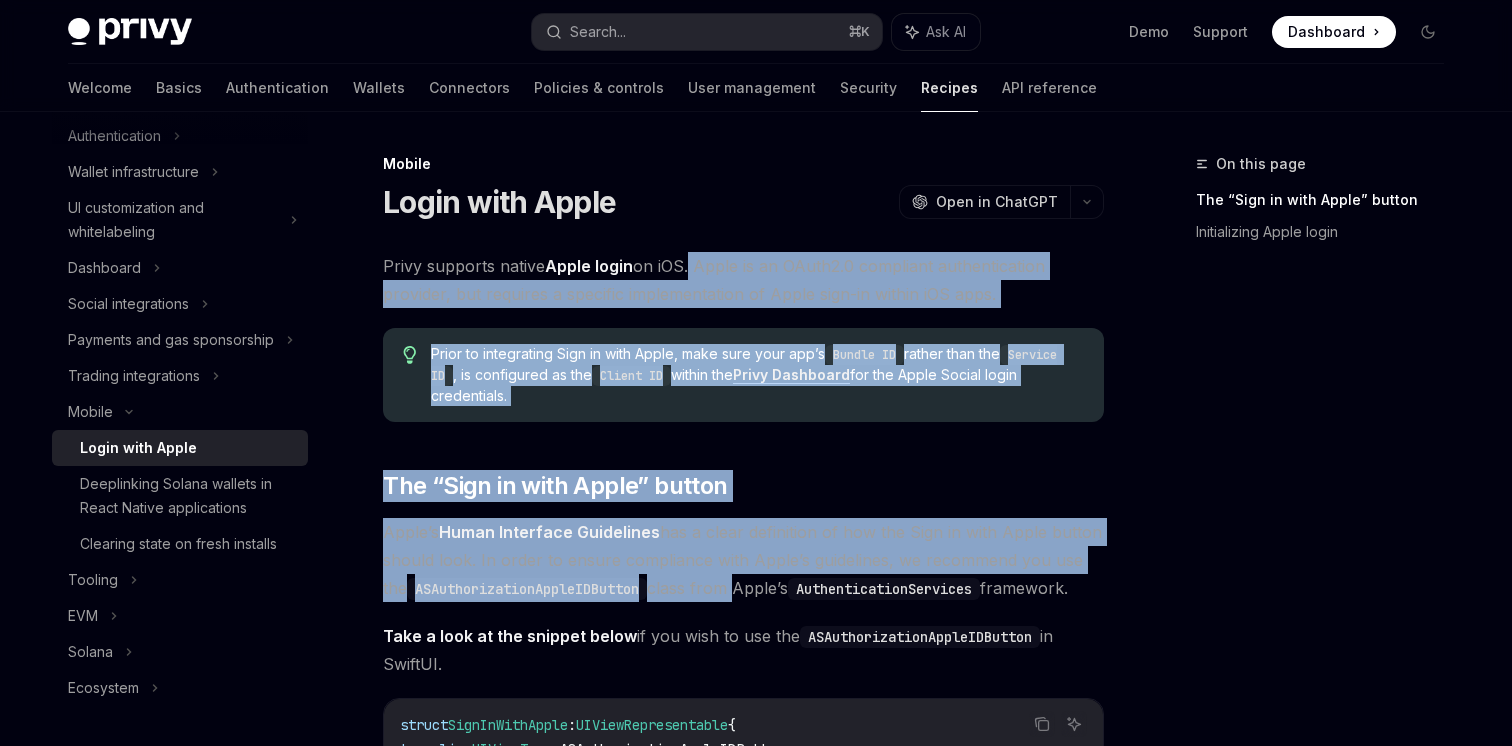 drag, startPoint x: 685, startPoint y: 269, endPoint x: 685, endPoint y: 615, distance: 346 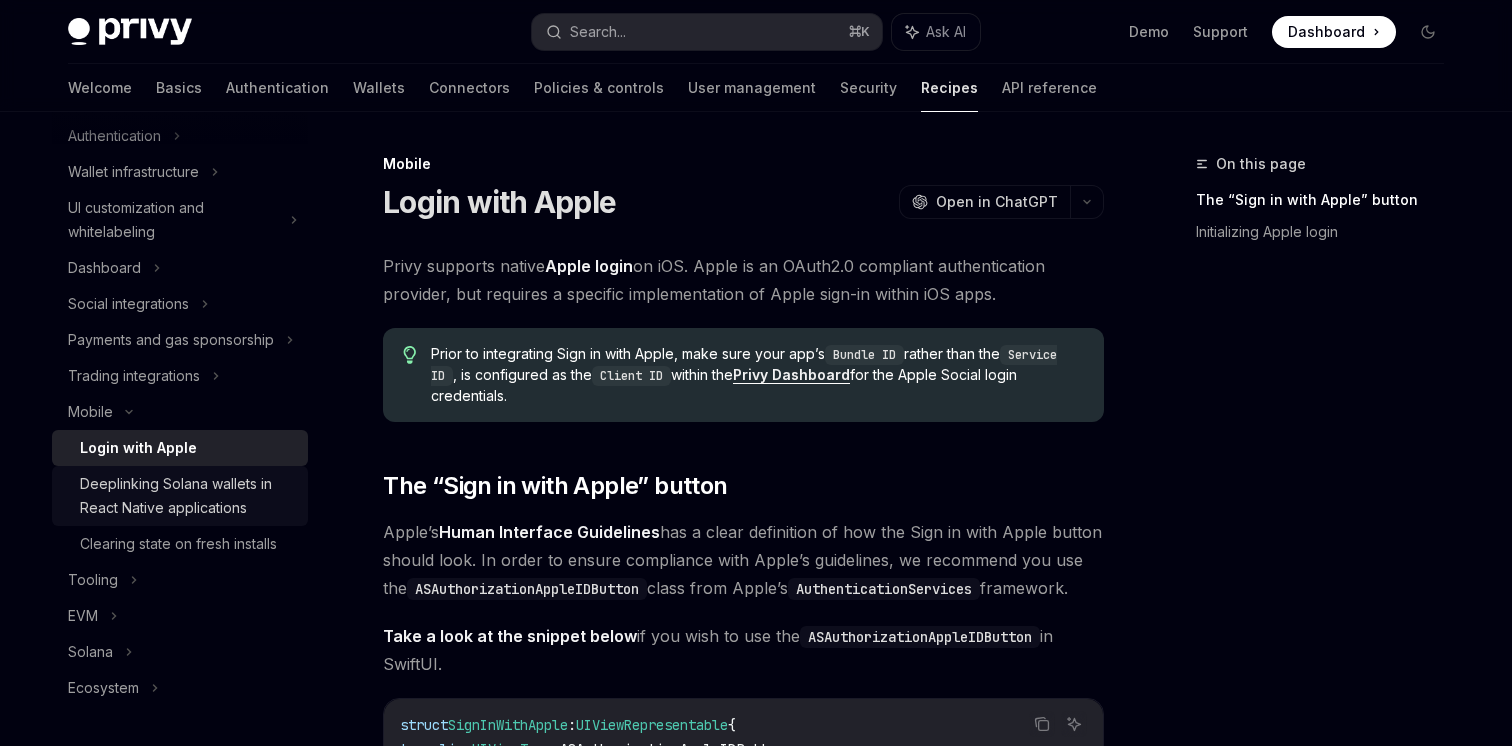 click on "Deeplinking Solana wallets in React Native applications" at bounding box center [188, 496] 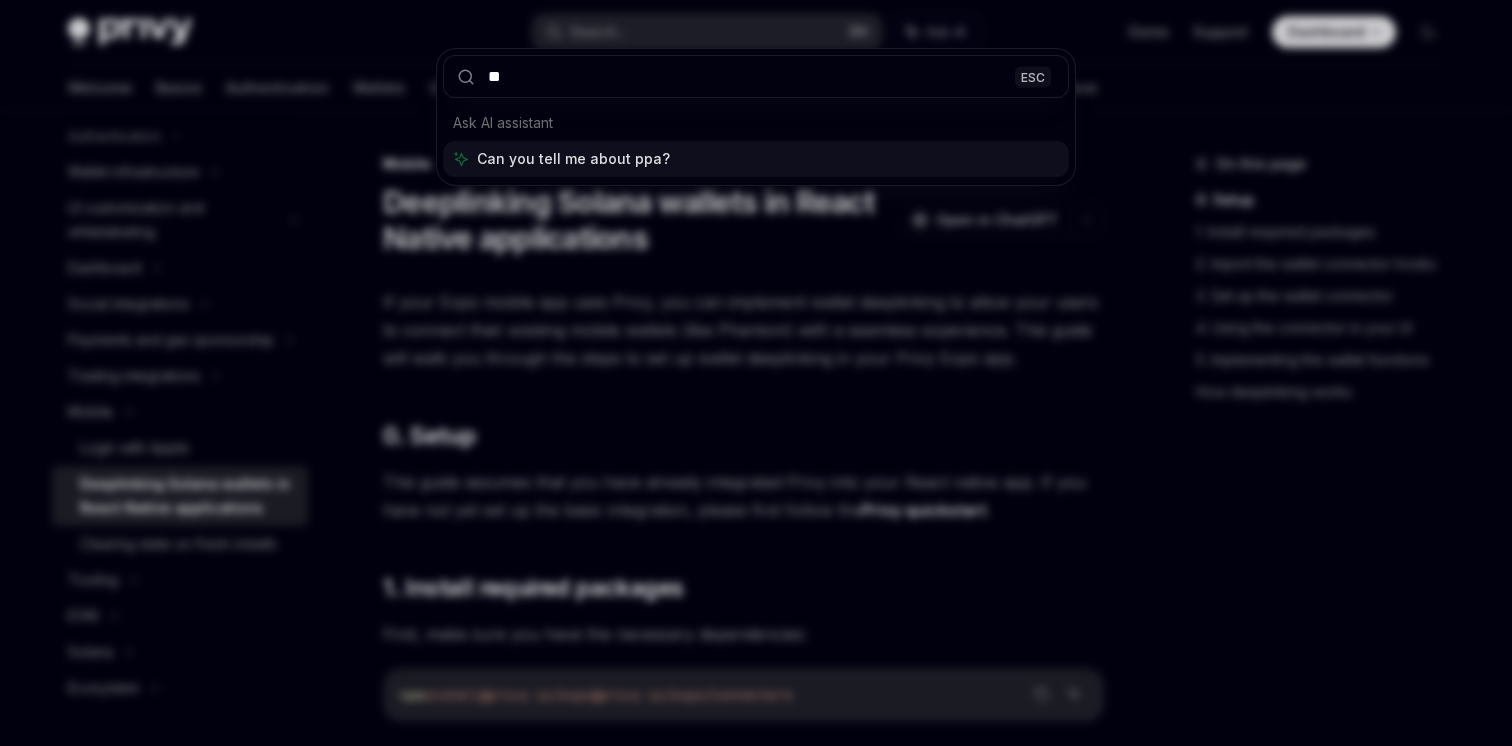 type on "*" 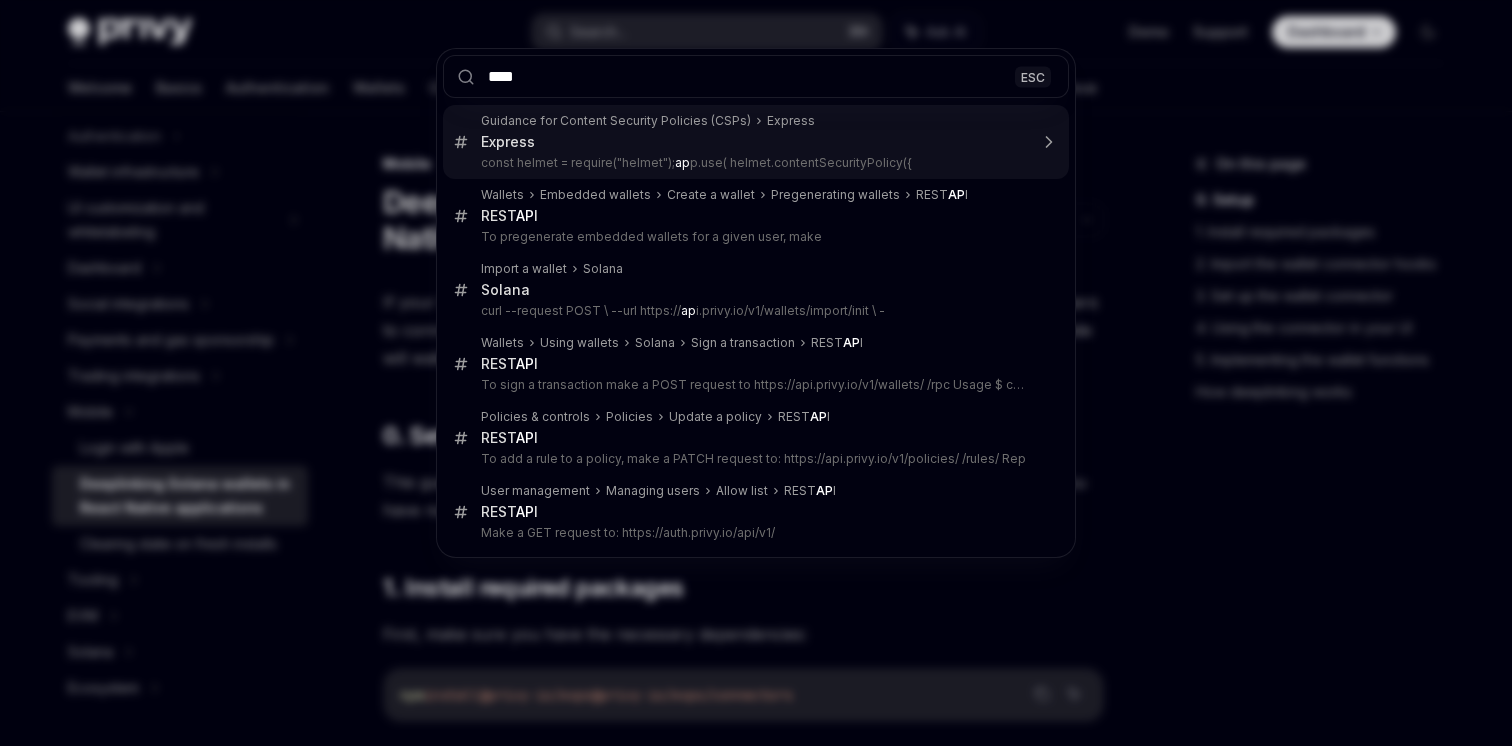 type on "*****" 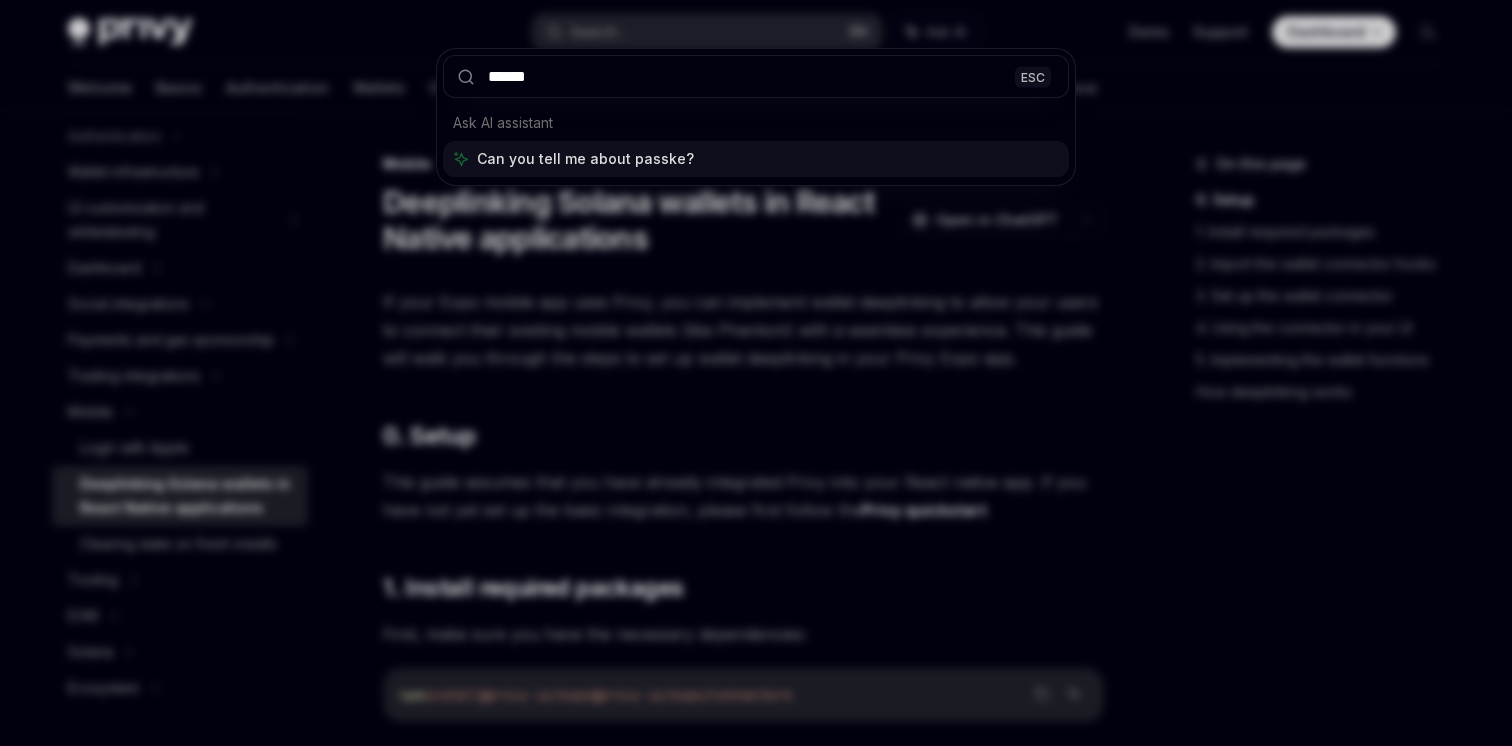 type on "*******" 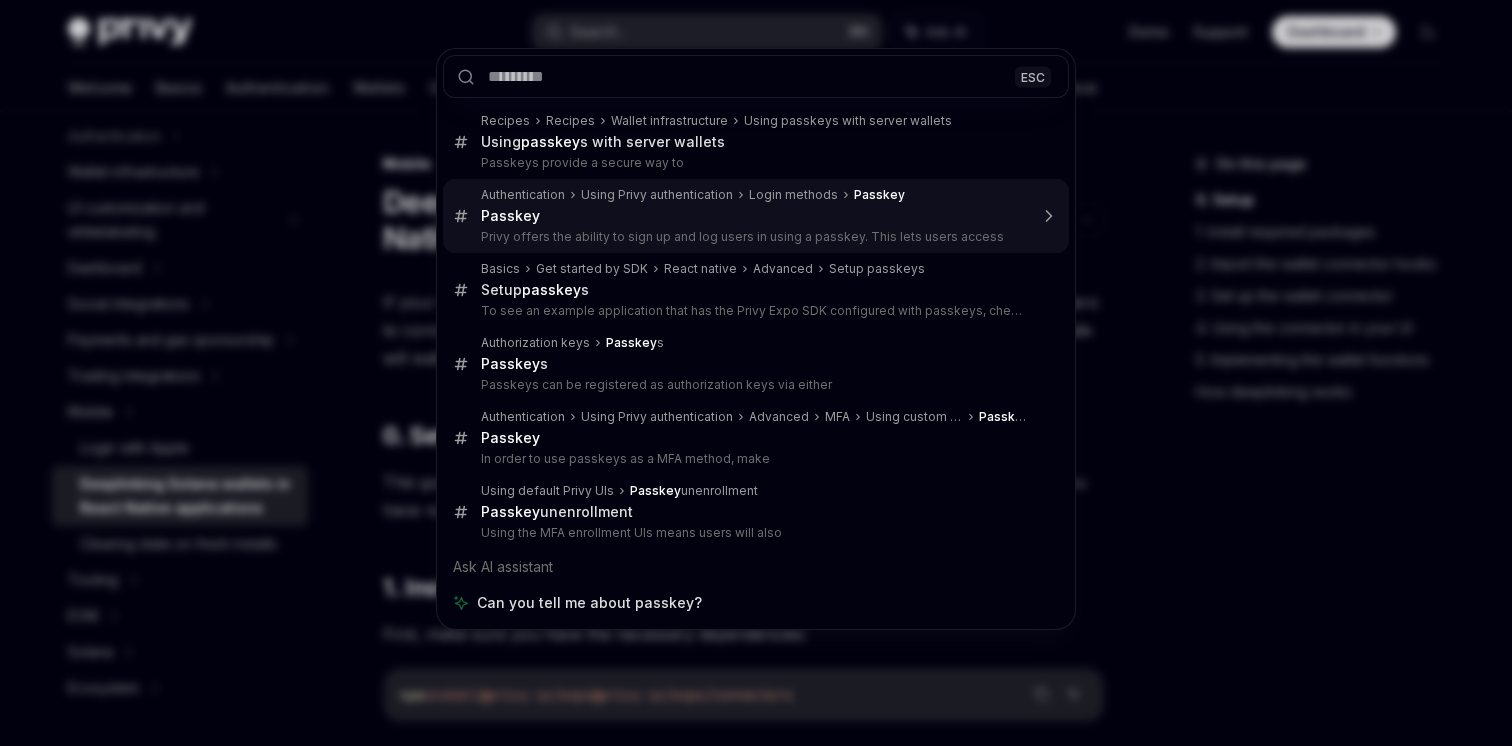 type on "*" 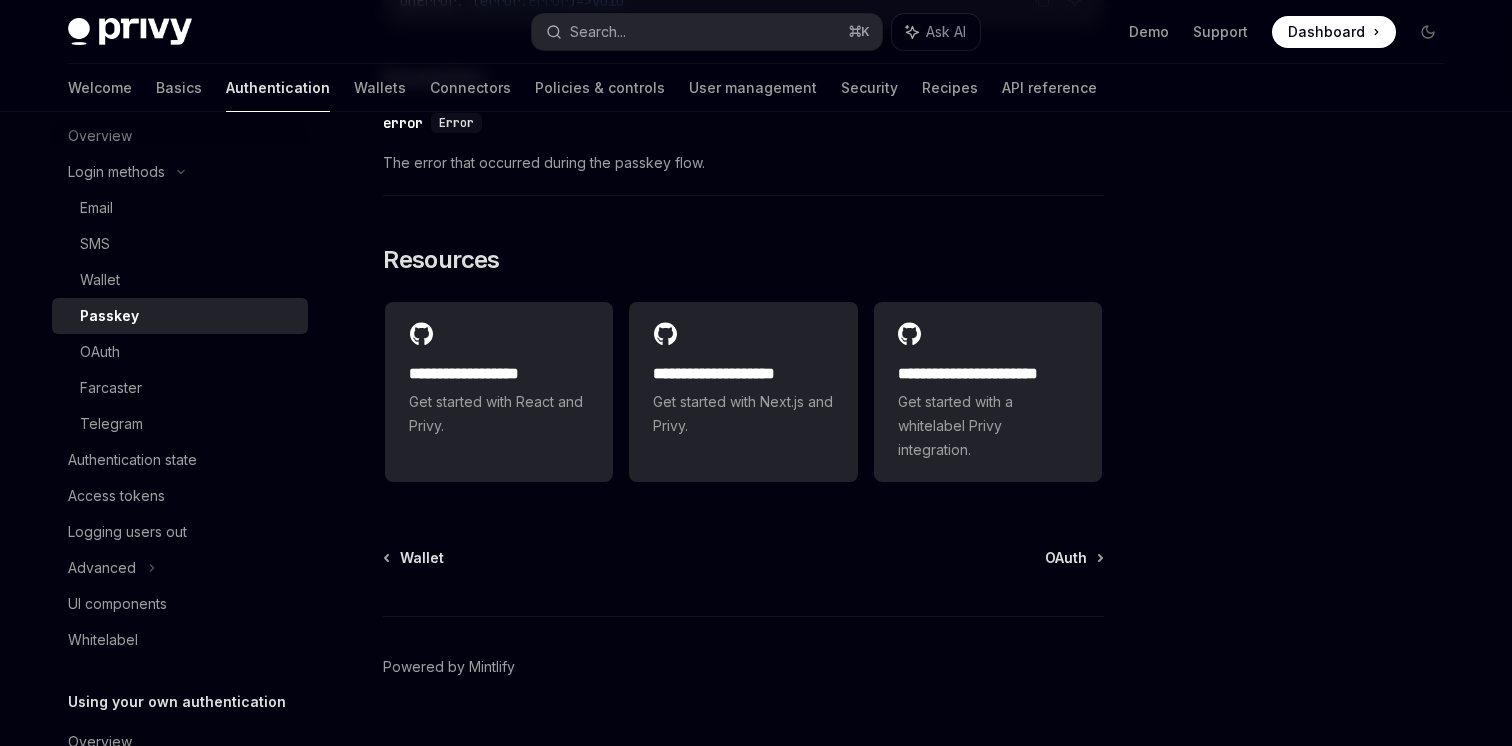 scroll, scrollTop: 3456, scrollLeft: 0, axis: vertical 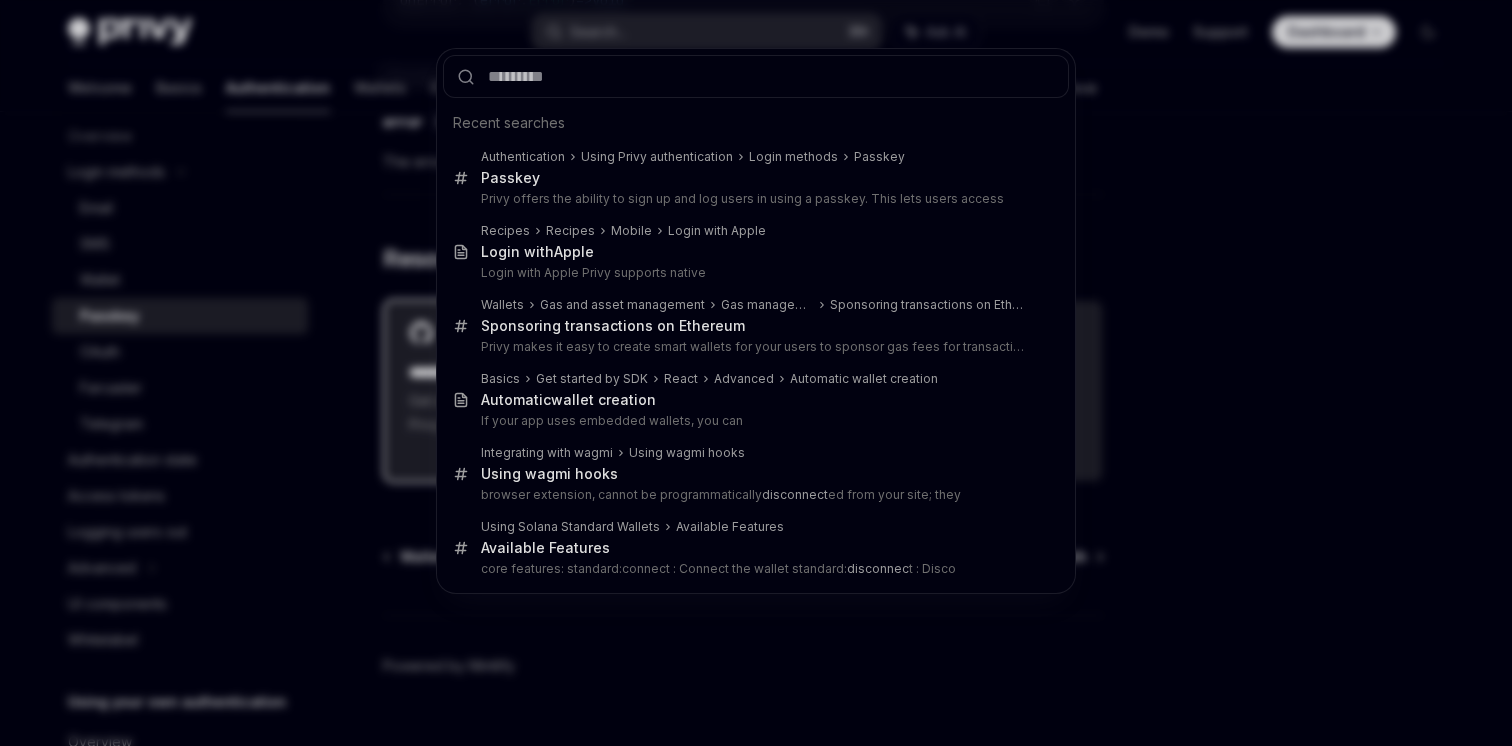 type on "*" 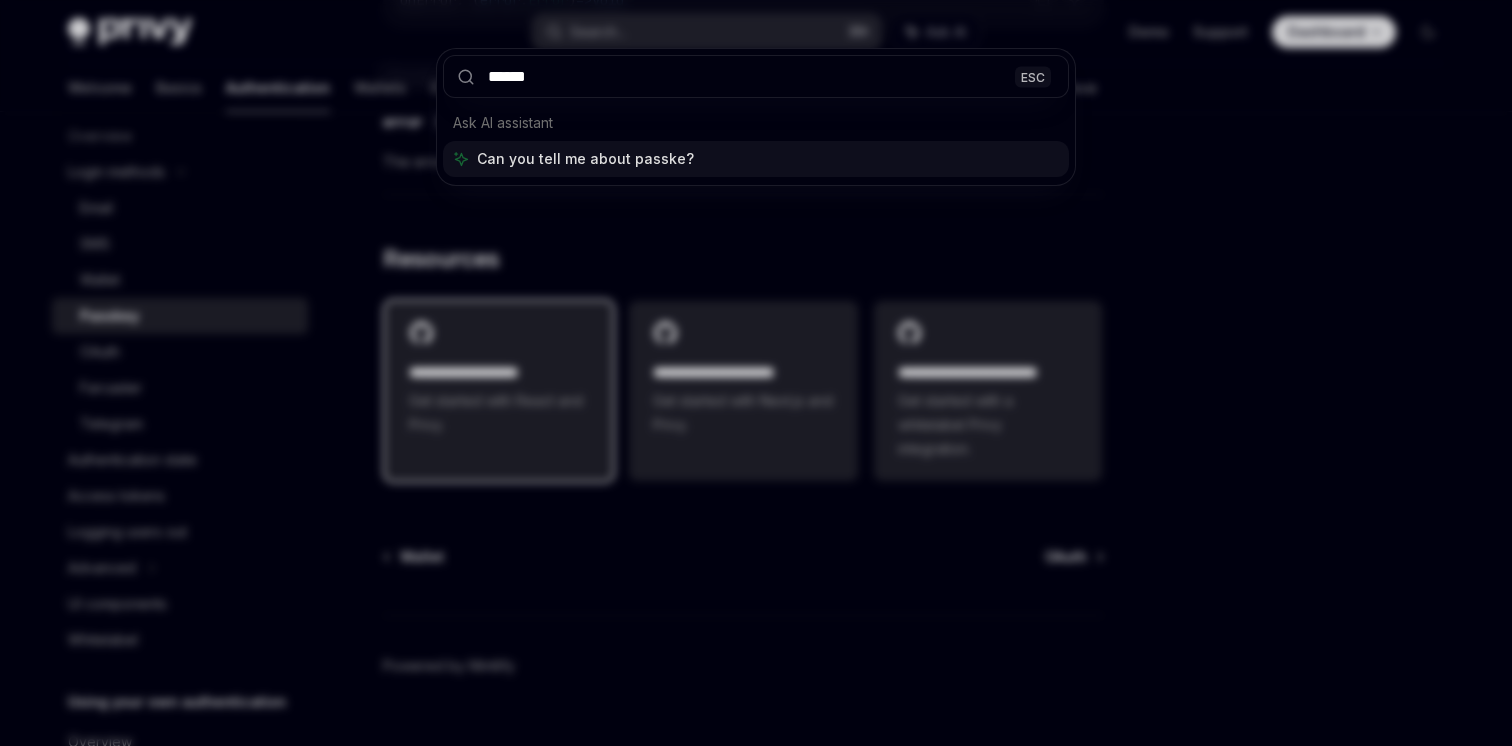 type on "*******" 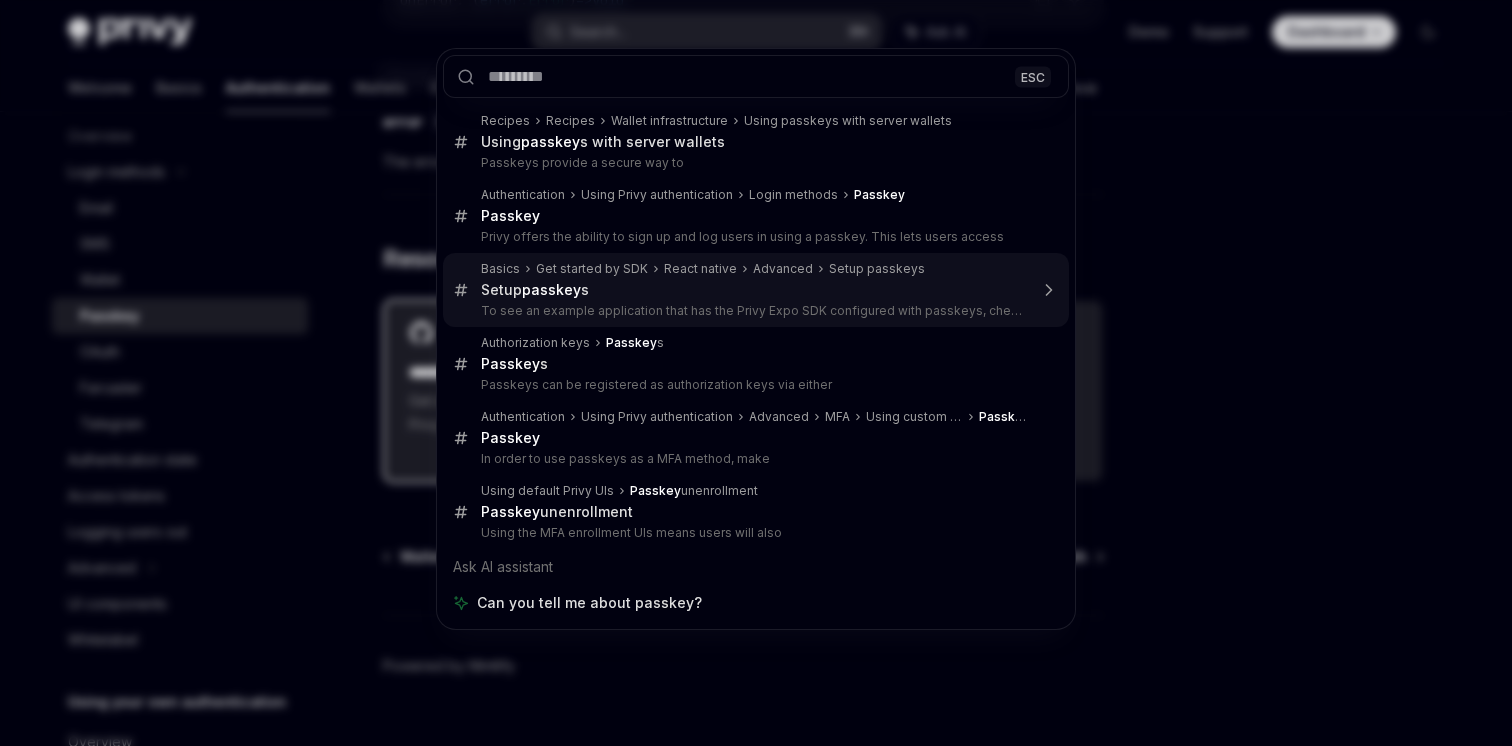 type on "*" 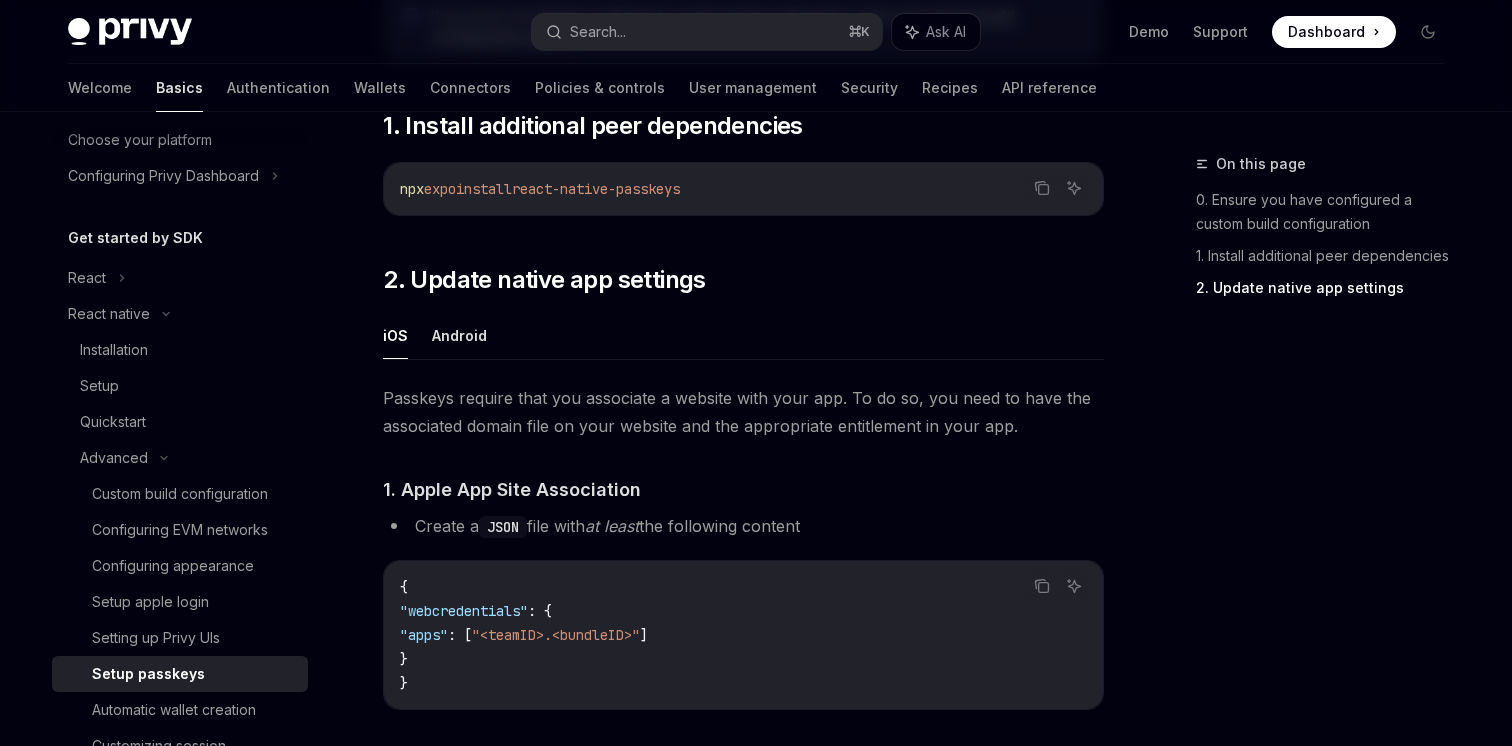 scroll, scrollTop: 0, scrollLeft: 0, axis: both 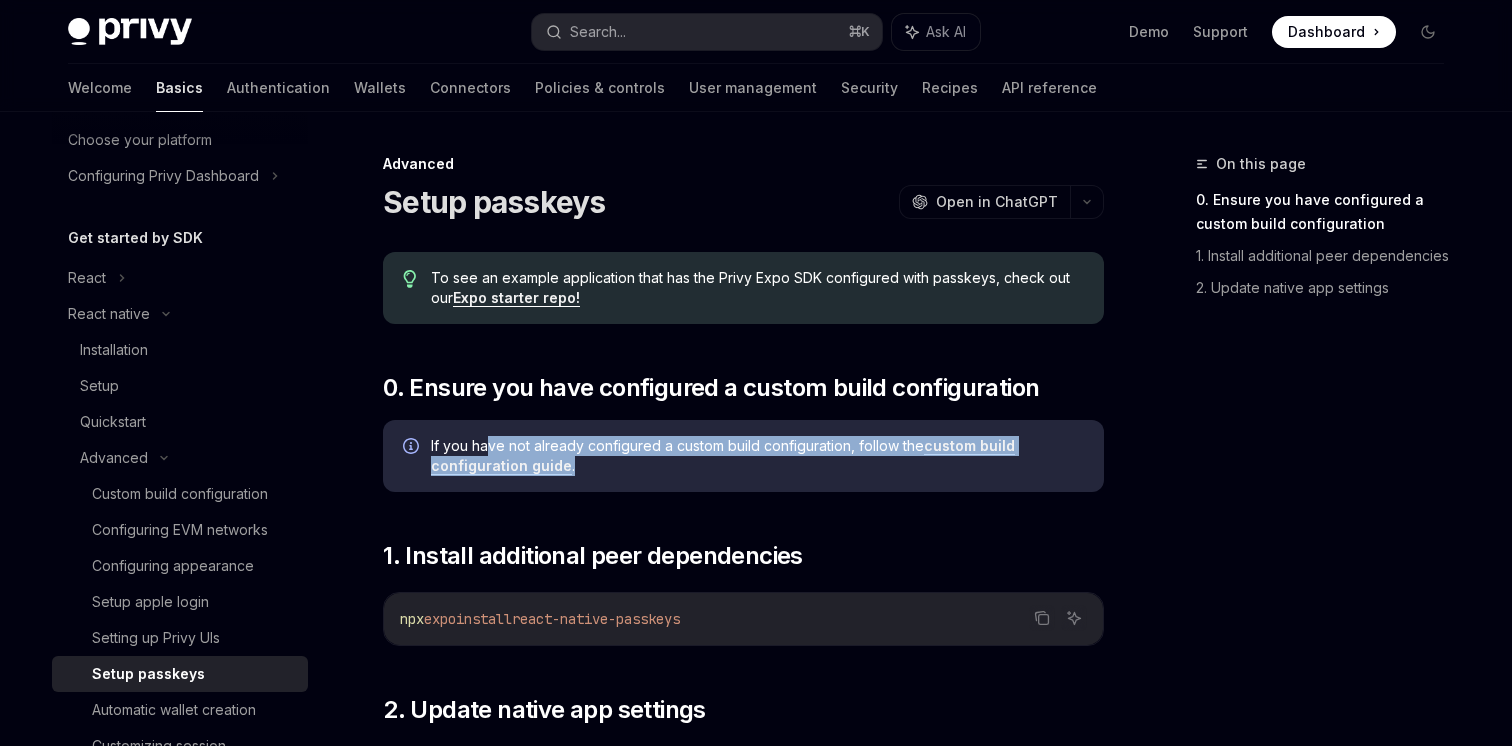 drag, startPoint x: 486, startPoint y: 438, endPoint x: 604, endPoint y: 472, distance: 122.80065 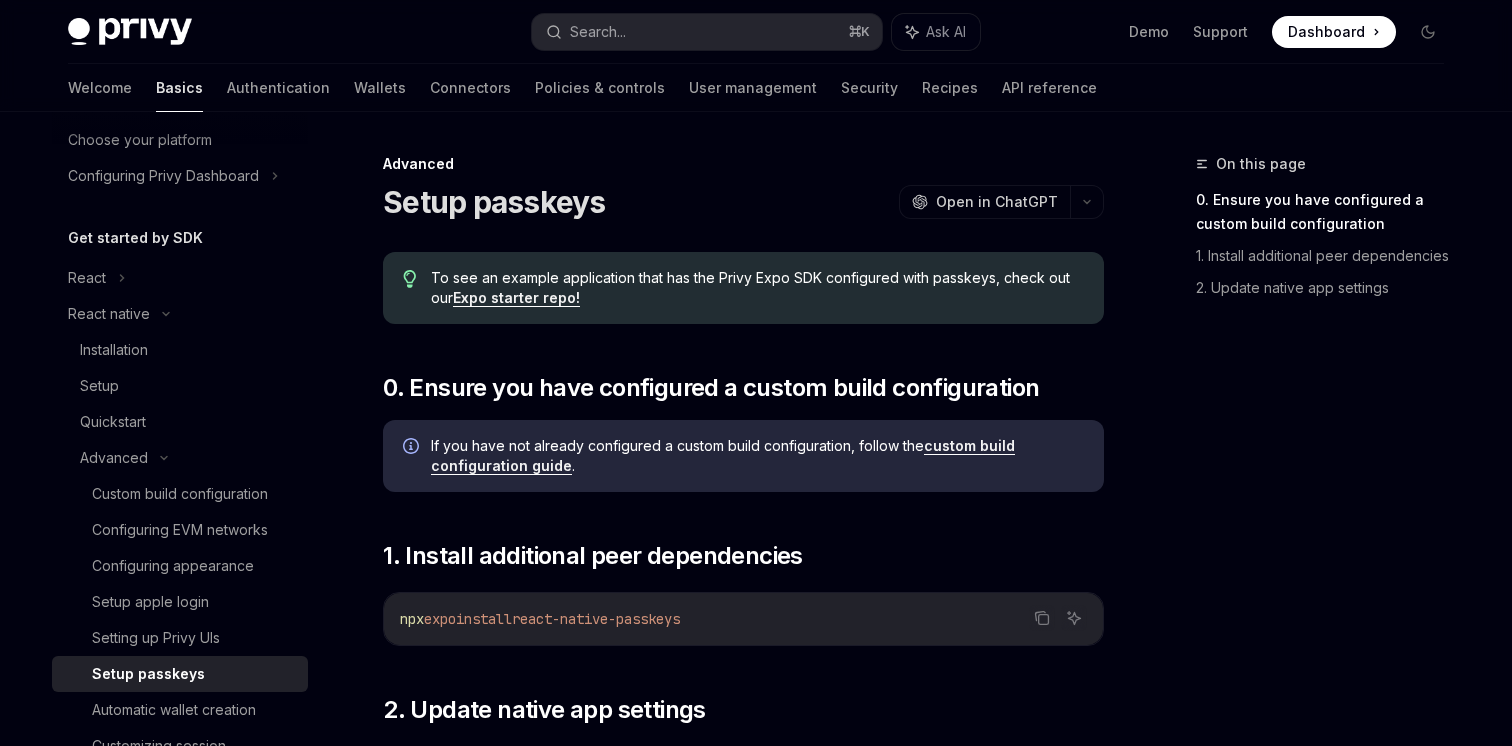 click on "Expo starter repo!" at bounding box center [516, 298] 